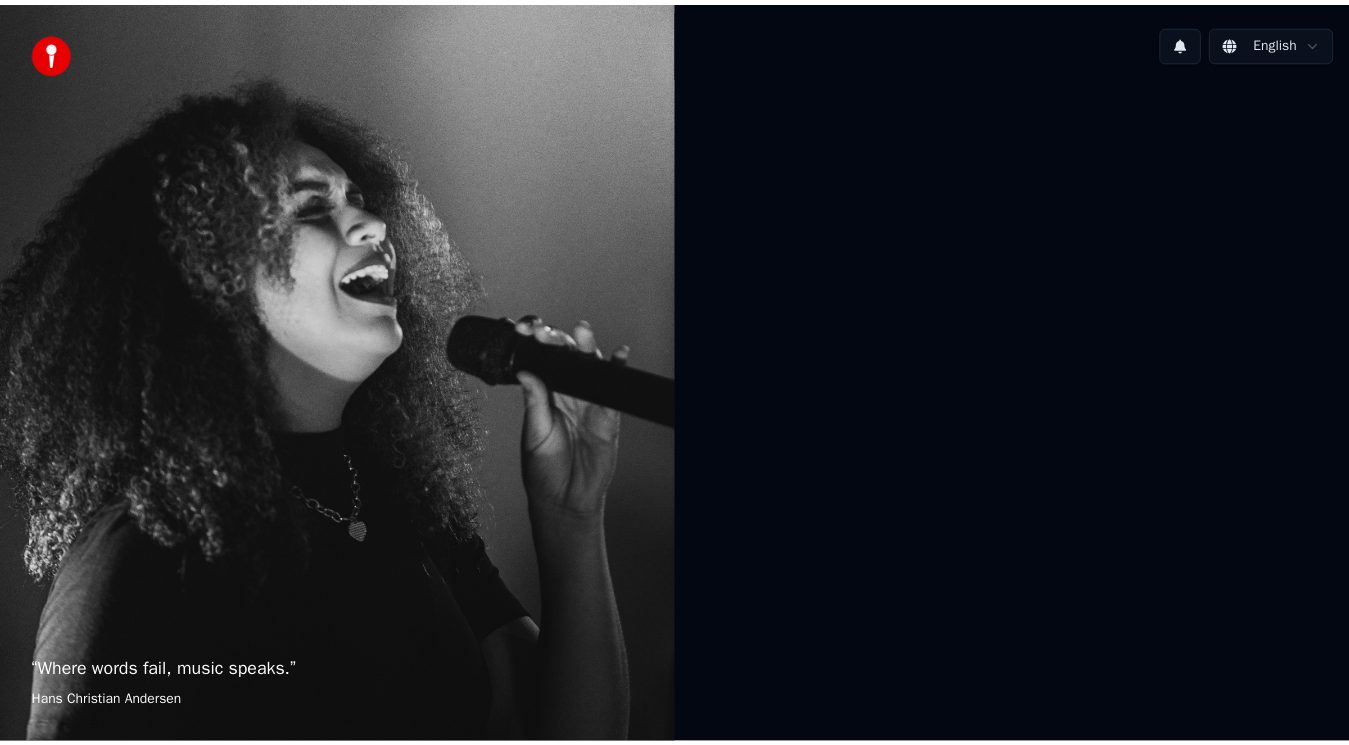 scroll, scrollTop: 0, scrollLeft: 0, axis: both 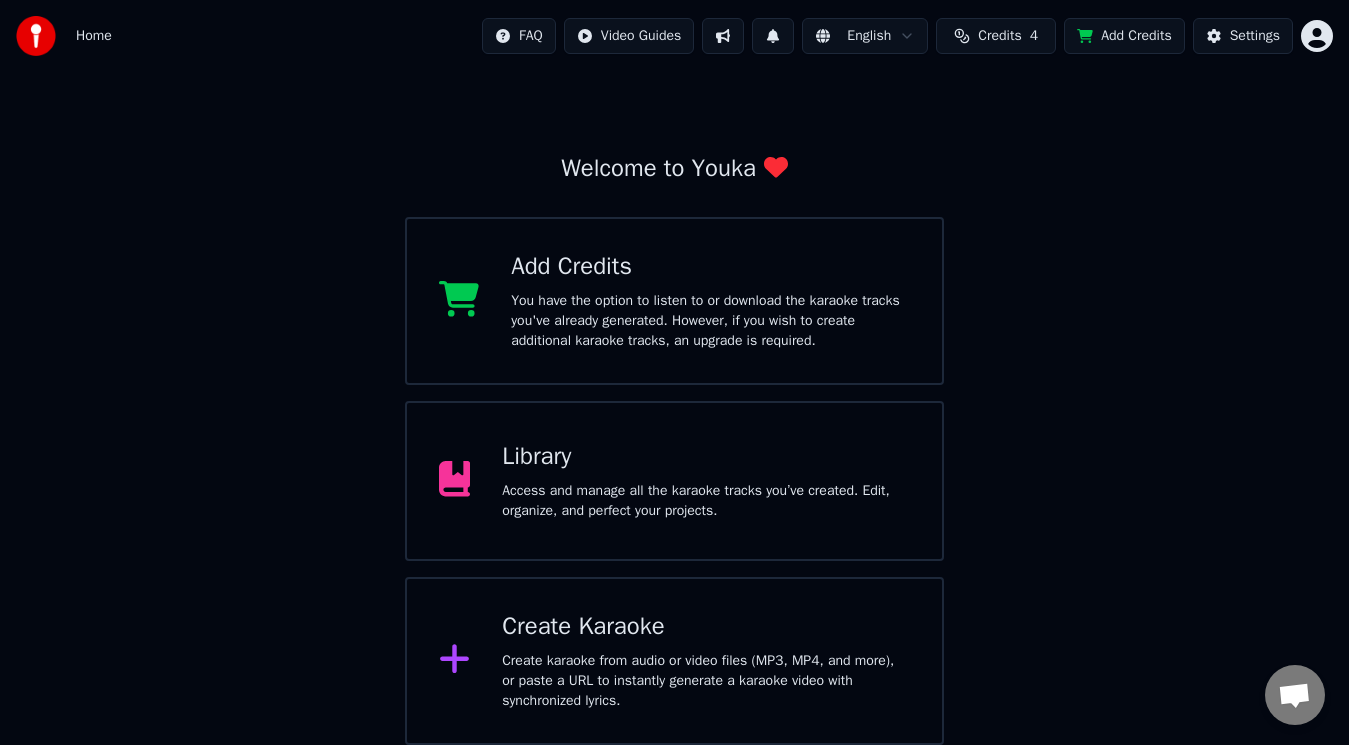 click on "Create Karaoke Create karaoke from audio or video files (MP3, MP4, and more), or paste a URL to instantly generate a karaoke video with synchronized lyrics." at bounding box center [675, 661] 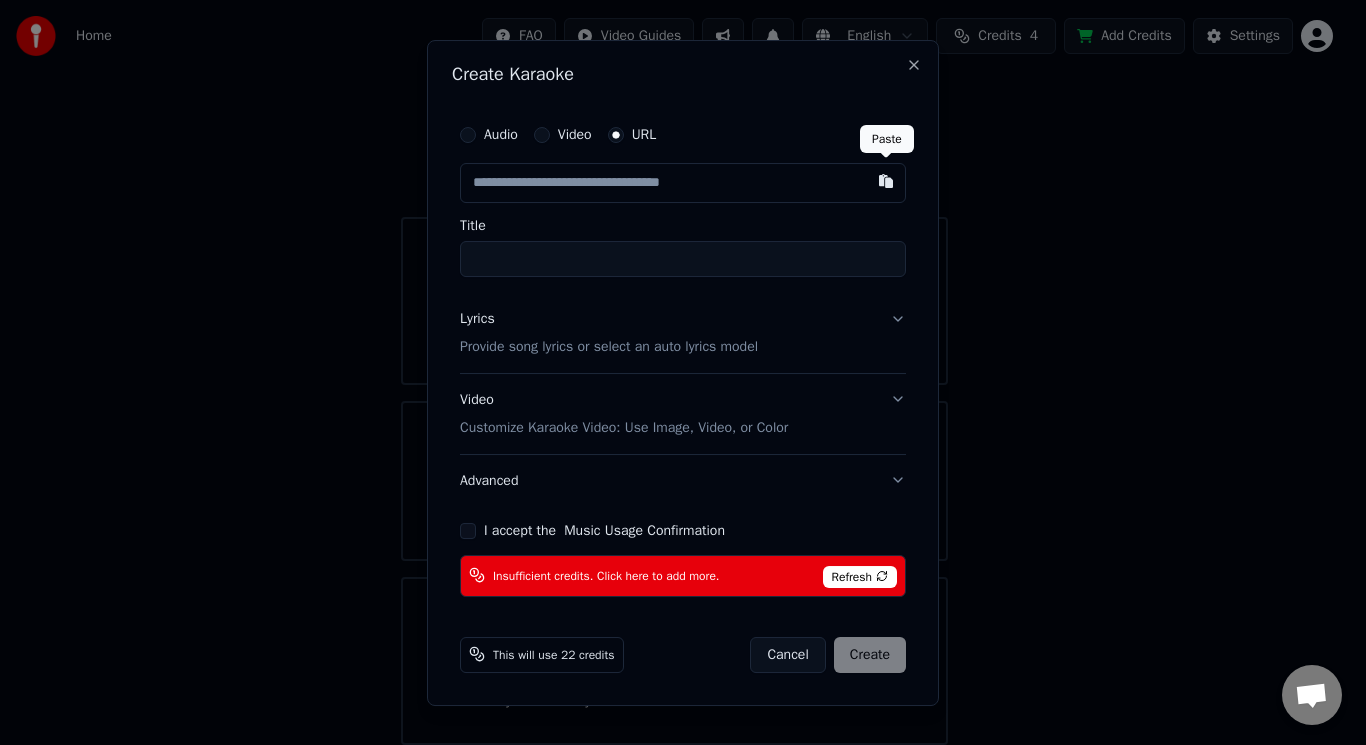 click at bounding box center (886, 181) 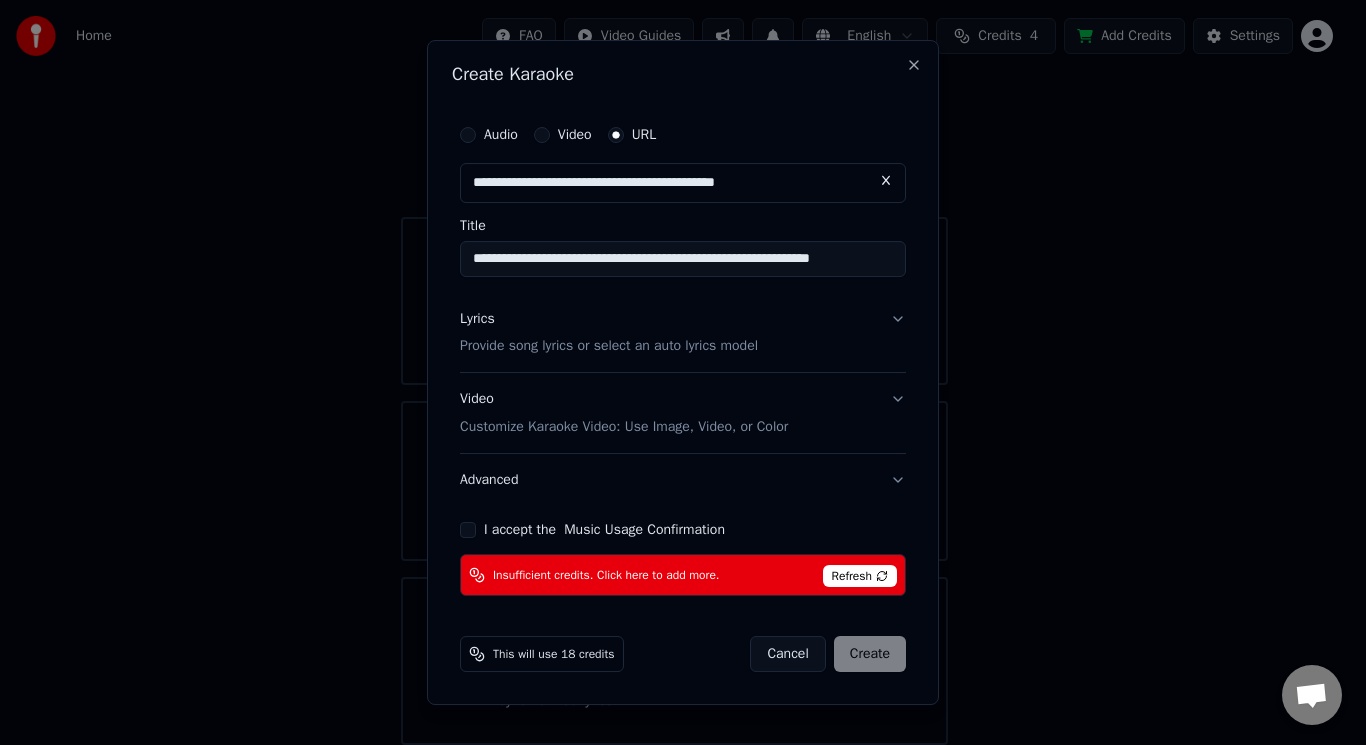 type on "**********" 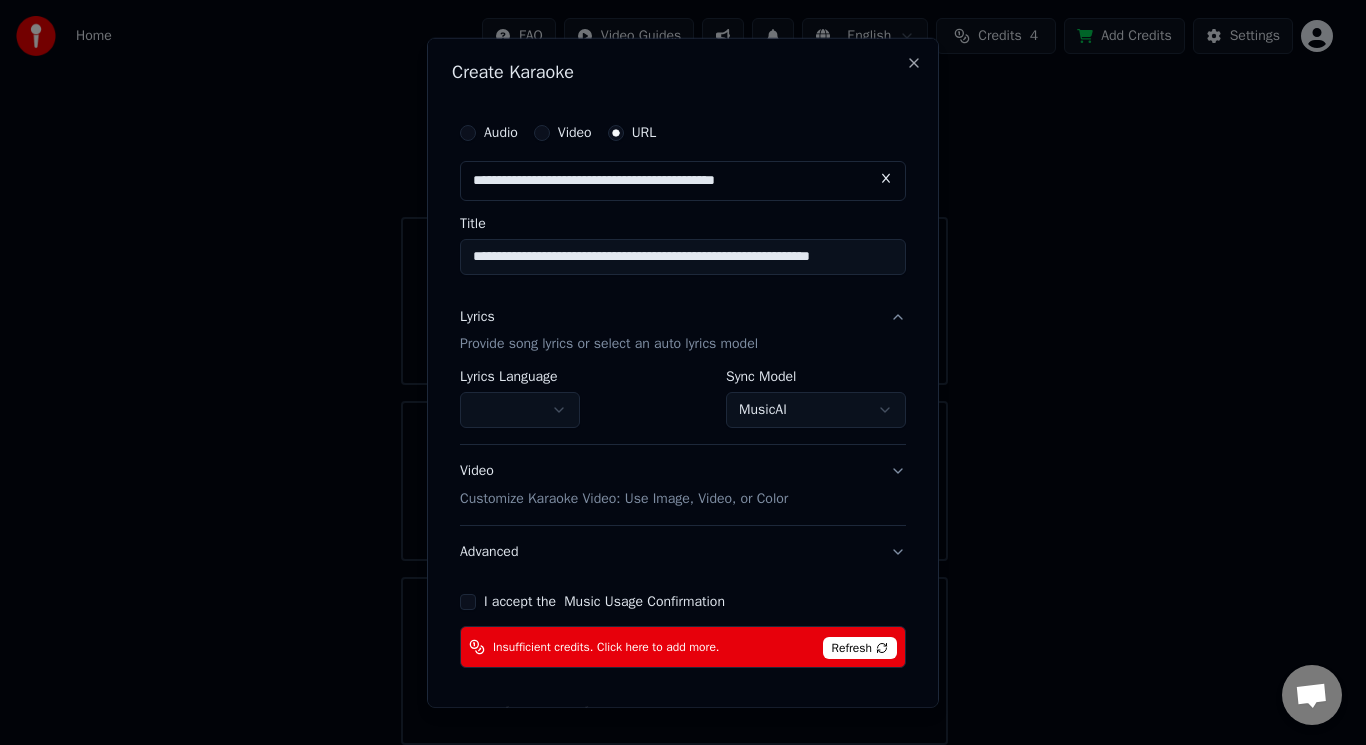click on "MusicAI" at bounding box center (816, 410) 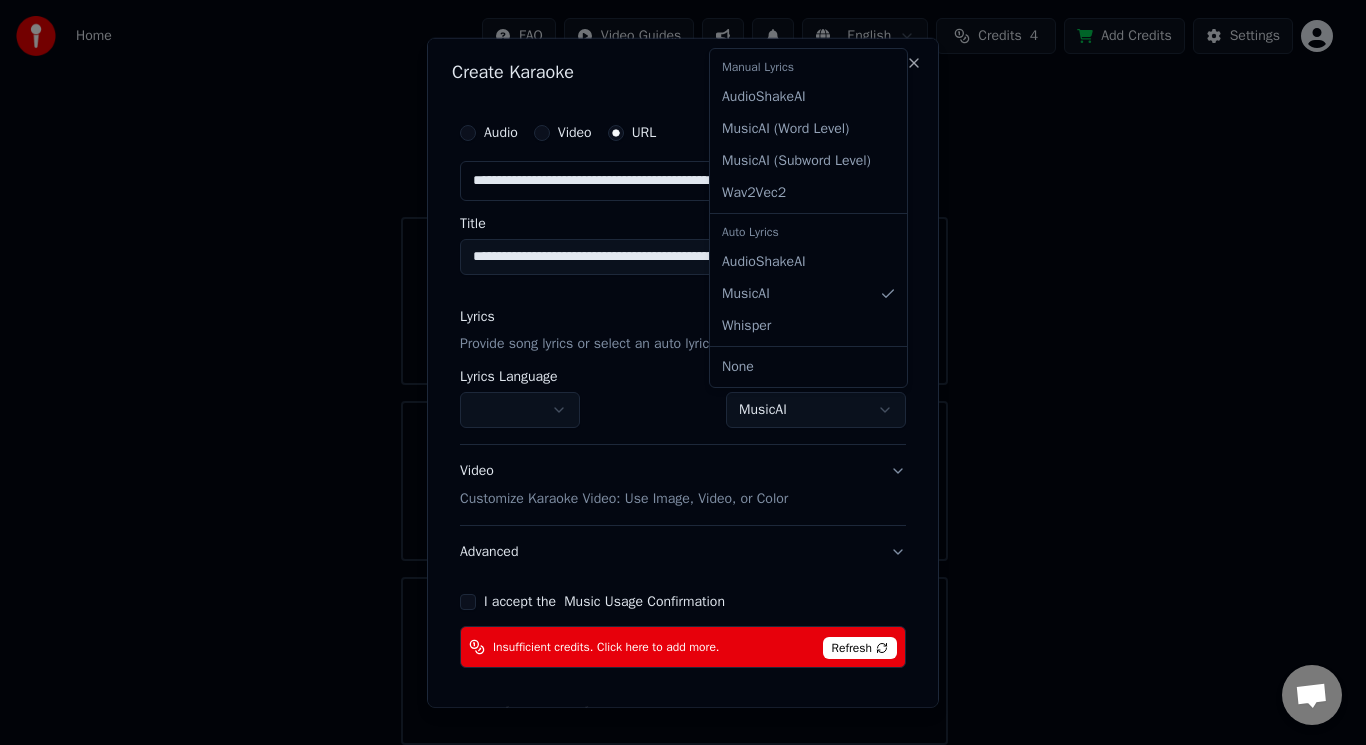 select on "**********" 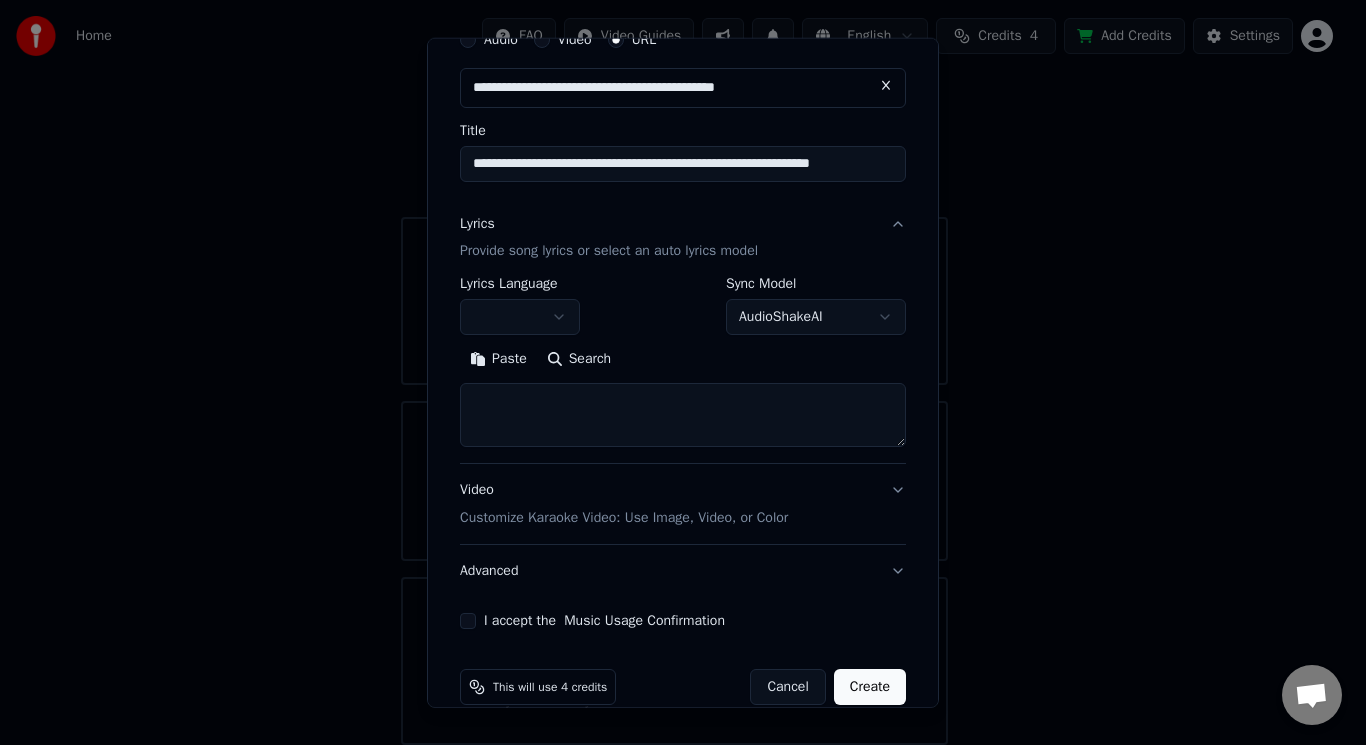 scroll, scrollTop: 123, scrollLeft: 0, axis: vertical 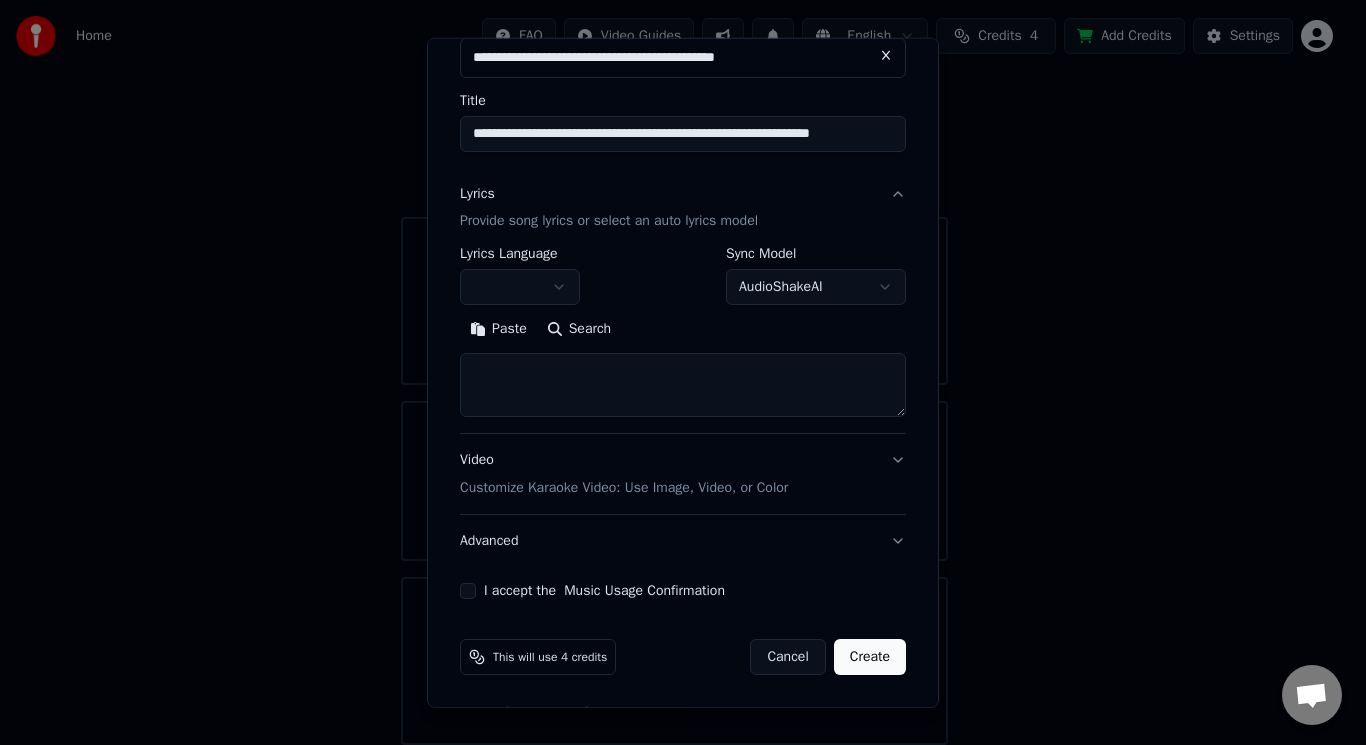 click on "Search" at bounding box center (579, 329) 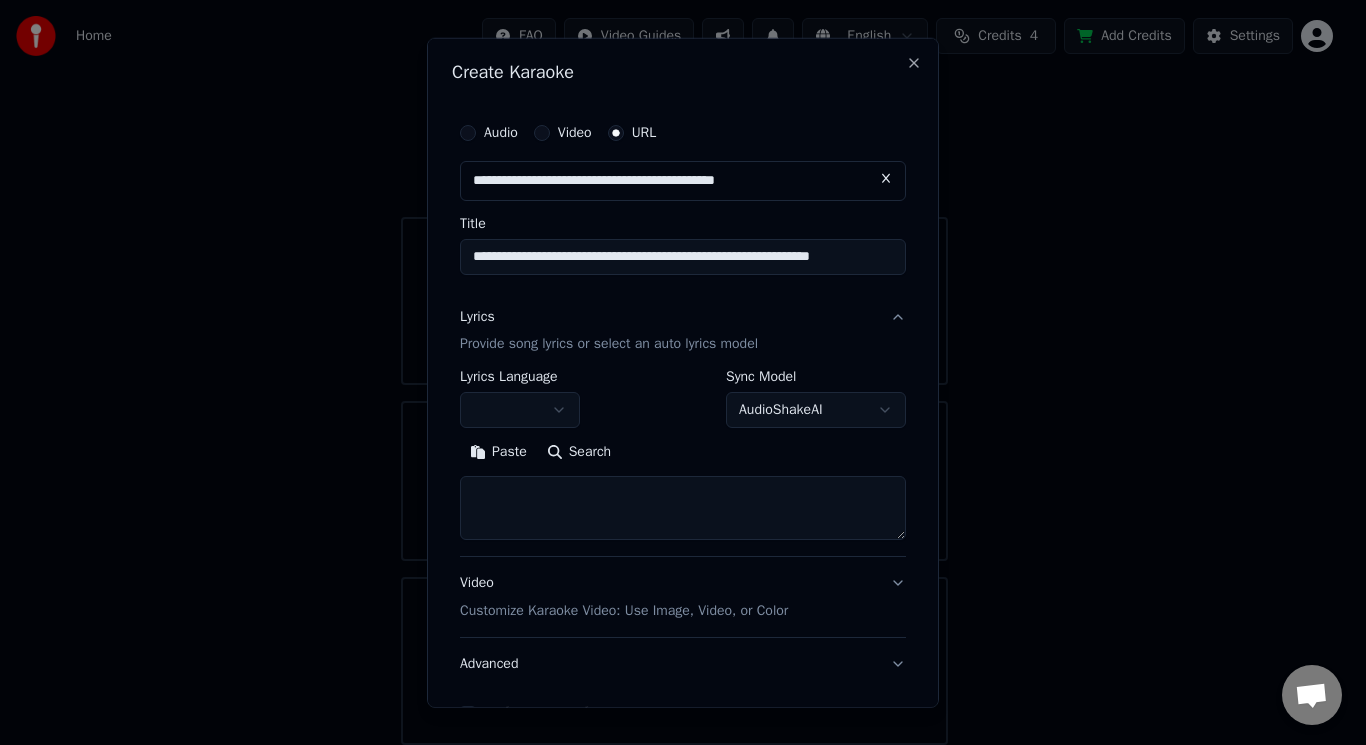 scroll, scrollTop: 123, scrollLeft: 0, axis: vertical 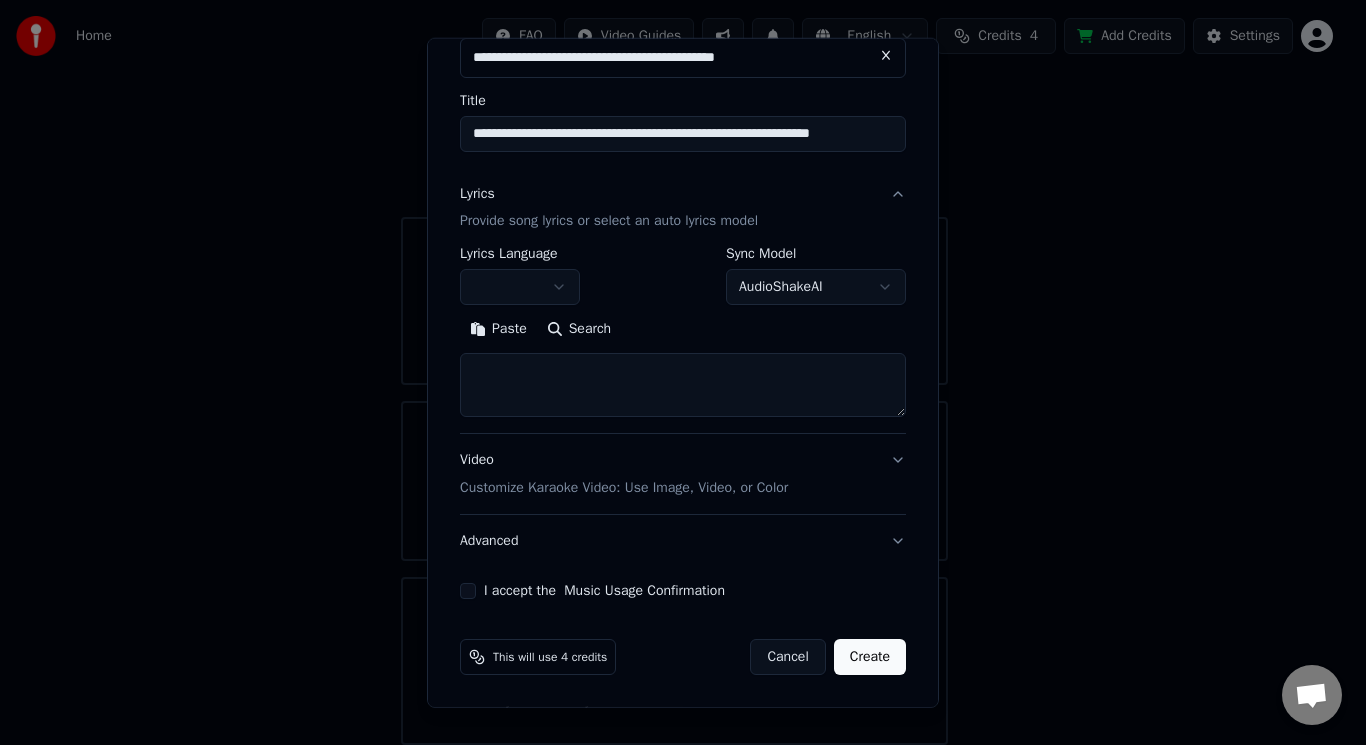 click on "Search" at bounding box center [579, 329] 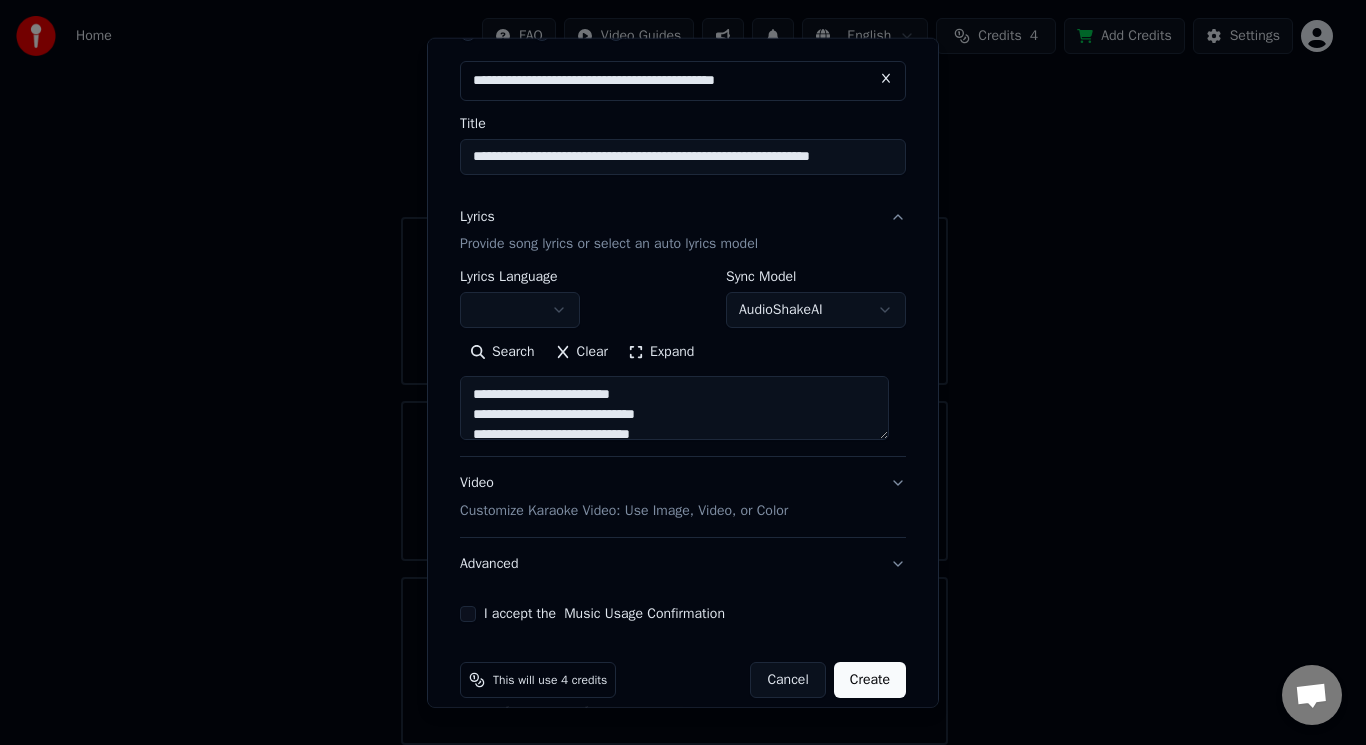 scroll, scrollTop: 123, scrollLeft: 0, axis: vertical 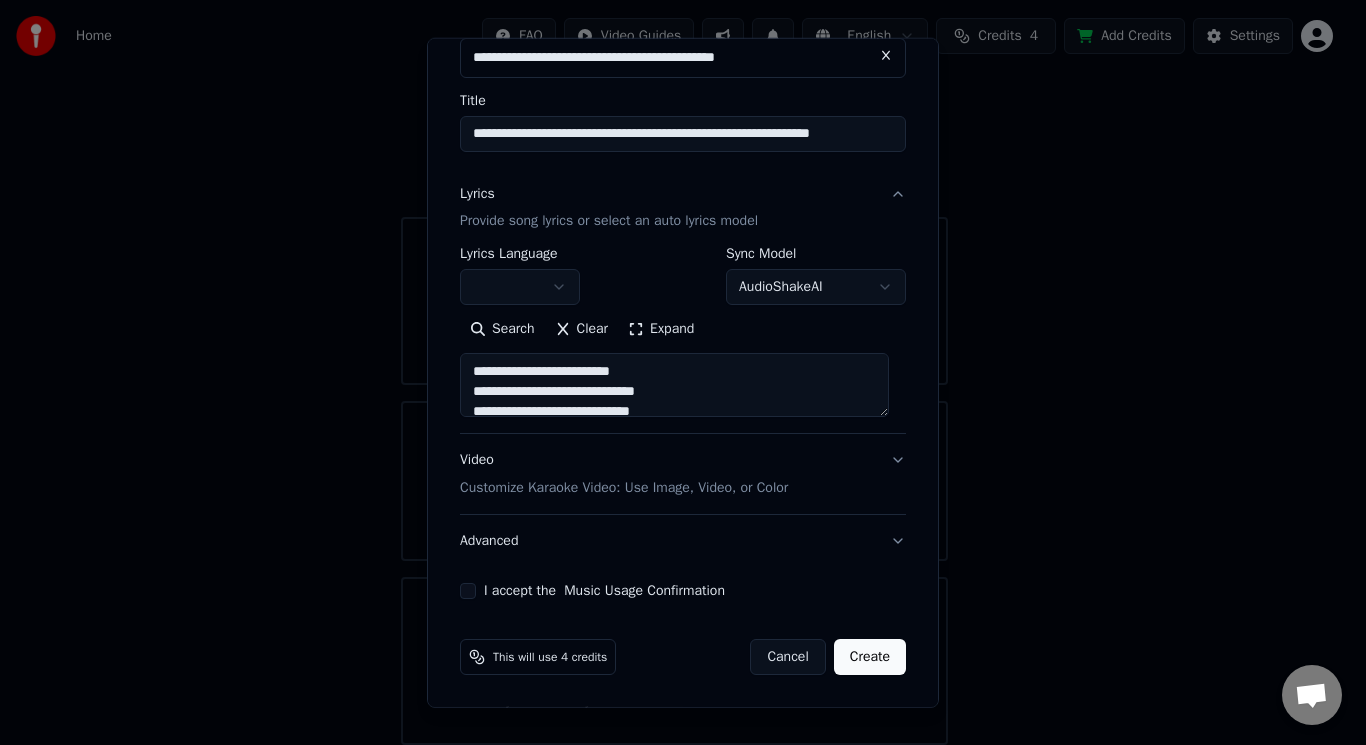 click on "Expand" at bounding box center (661, 329) 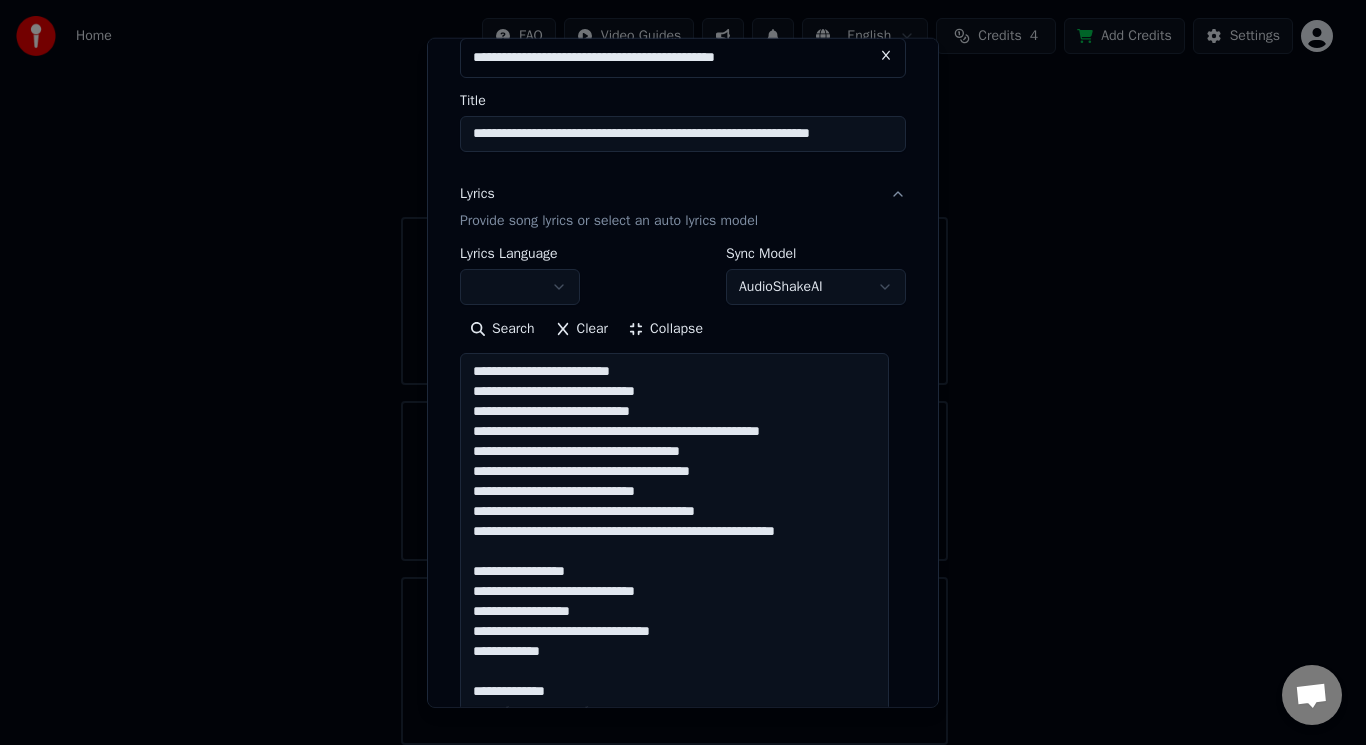 drag, startPoint x: 653, startPoint y: 369, endPoint x: 462, endPoint y: 371, distance: 191.01047 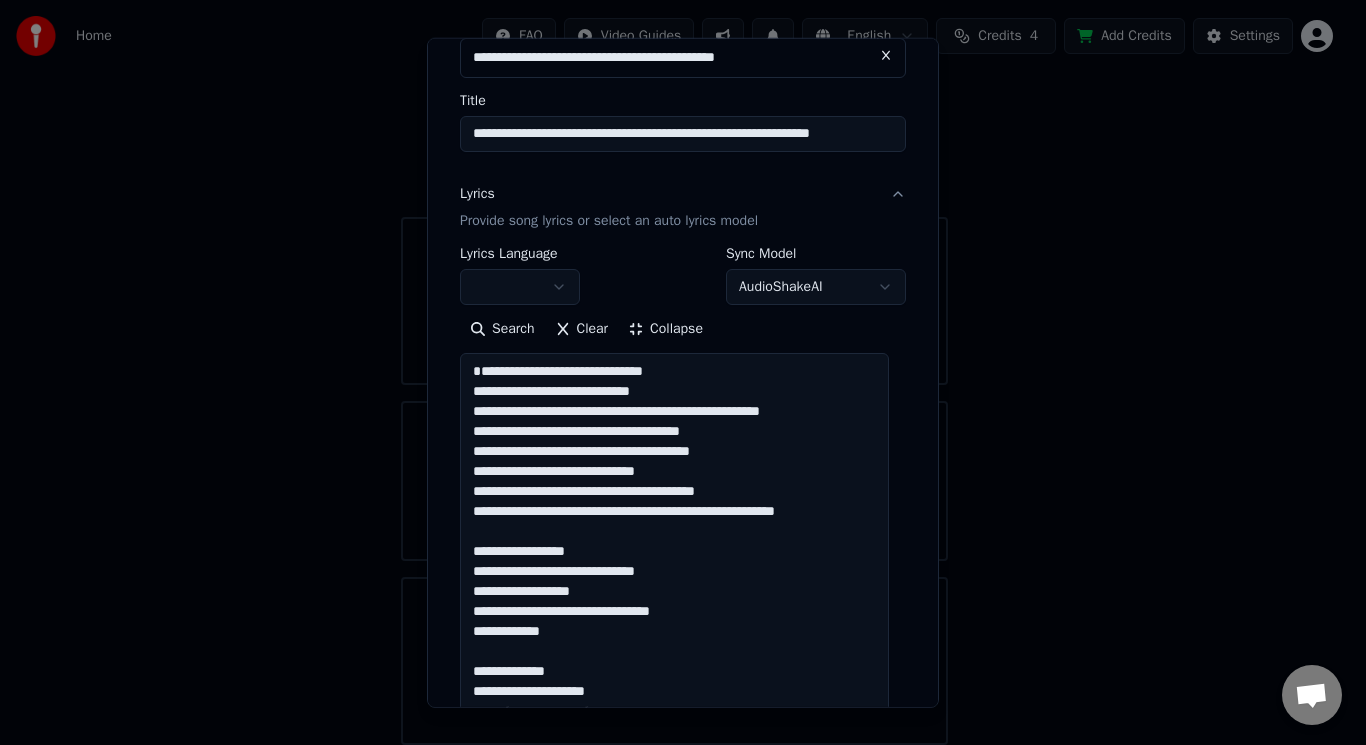 click at bounding box center [674, 1050] 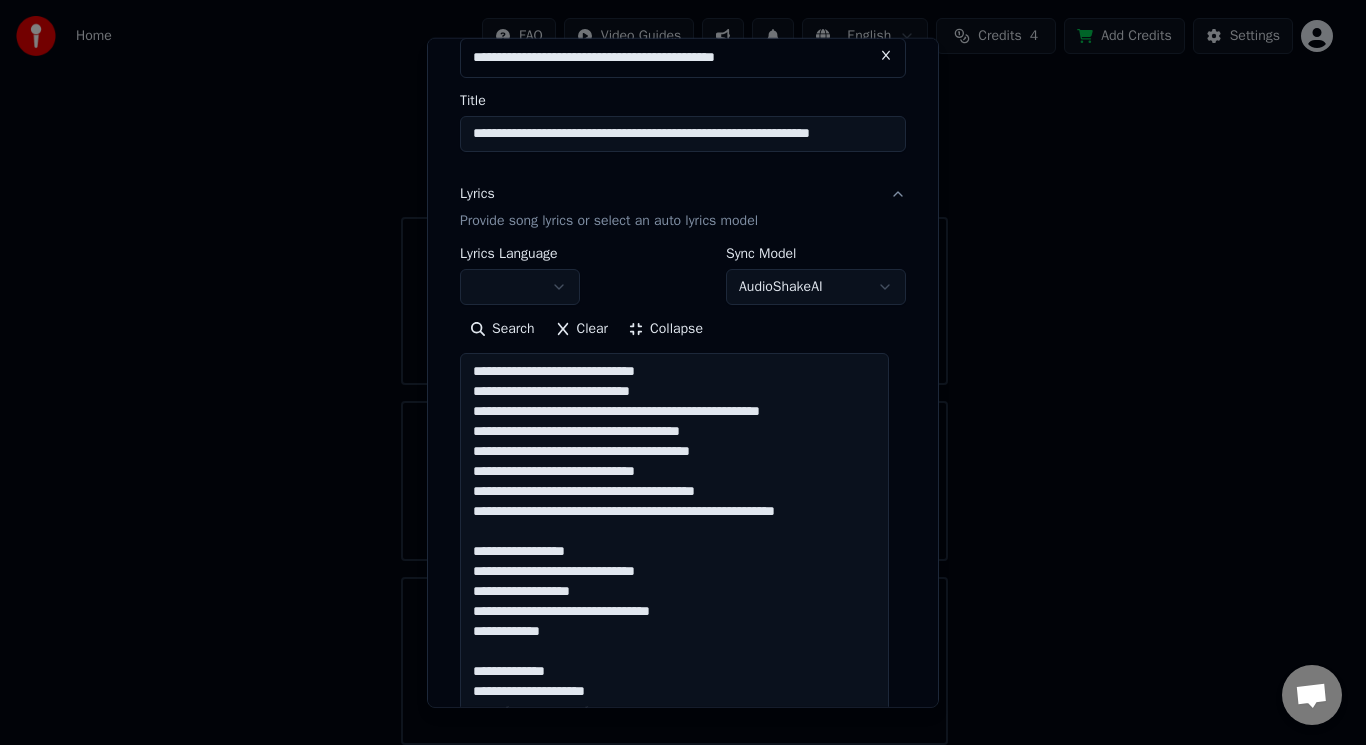 drag, startPoint x: 608, startPoint y: 550, endPoint x: 465, endPoint y: 544, distance: 143.12582 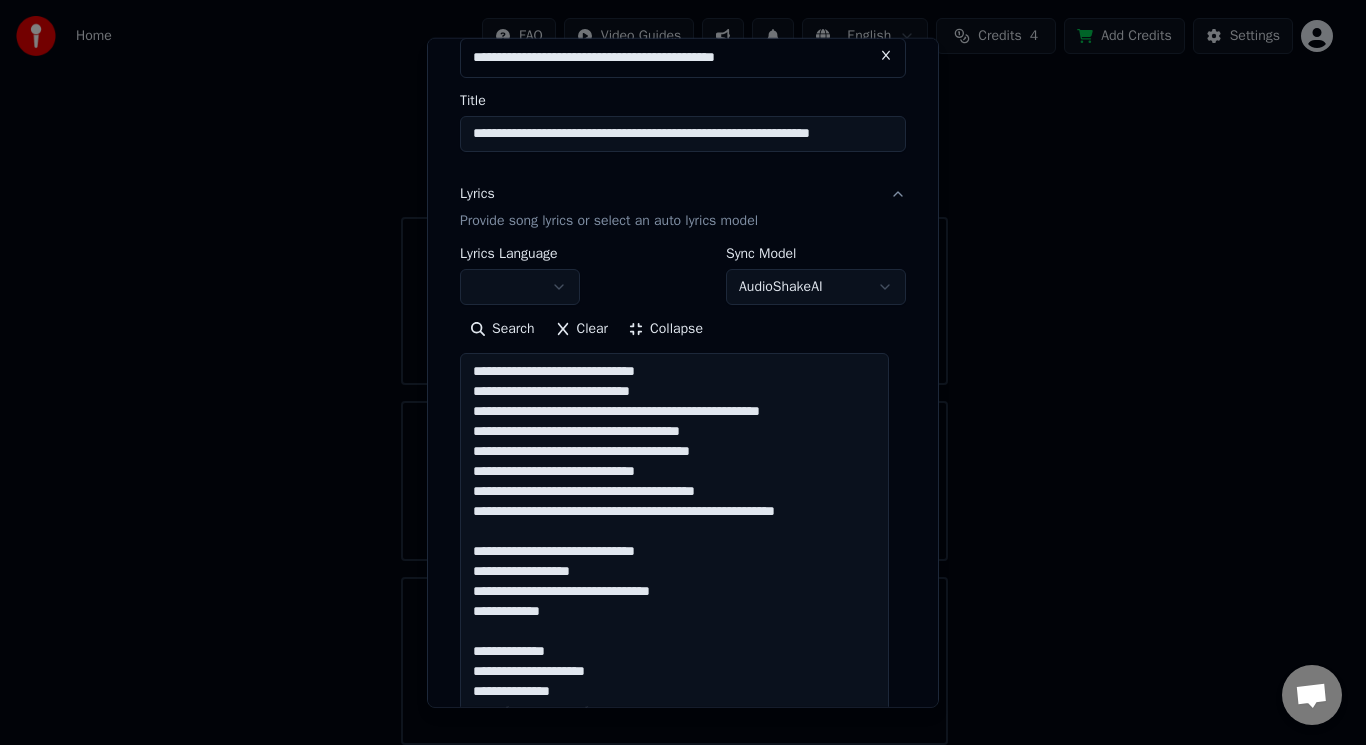 scroll, scrollTop: 323, scrollLeft: 0, axis: vertical 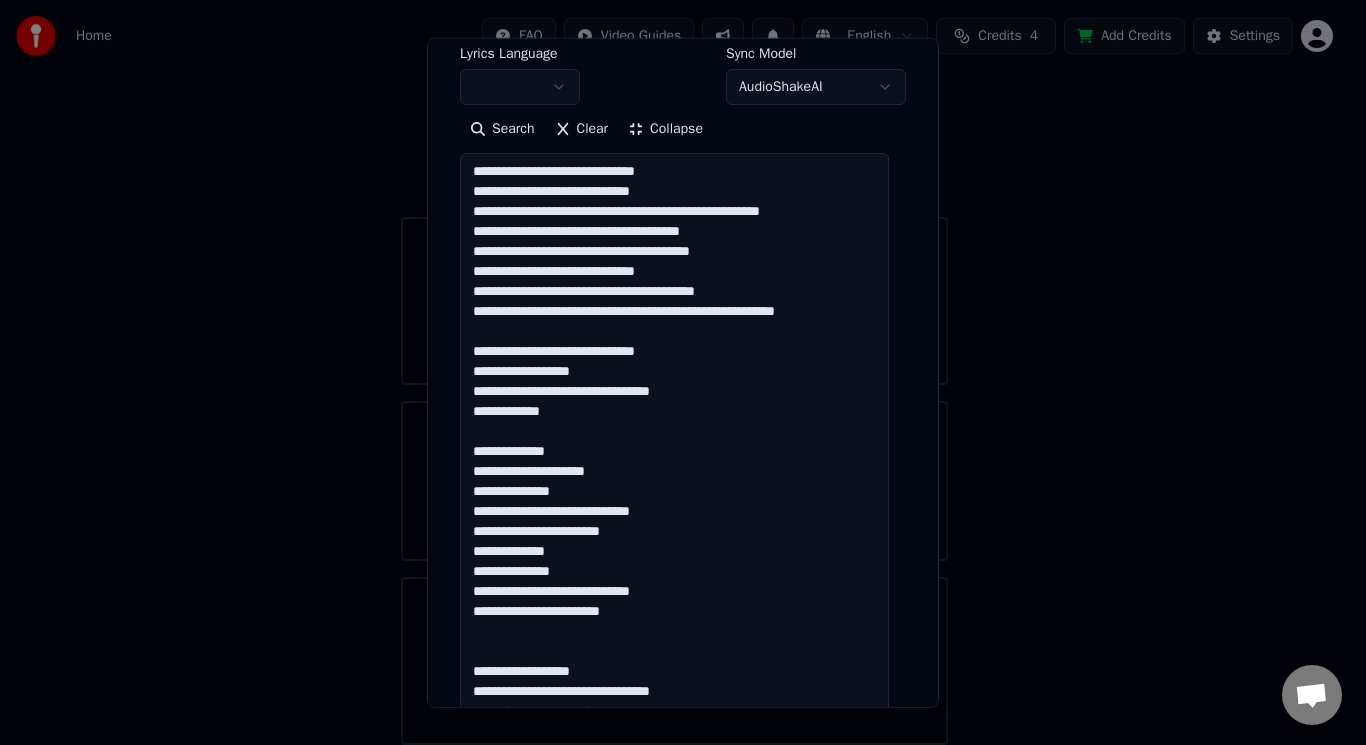 drag, startPoint x: 569, startPoint y: 453, endPoint x: 472, endPoint y: 448, distance: 97.128784 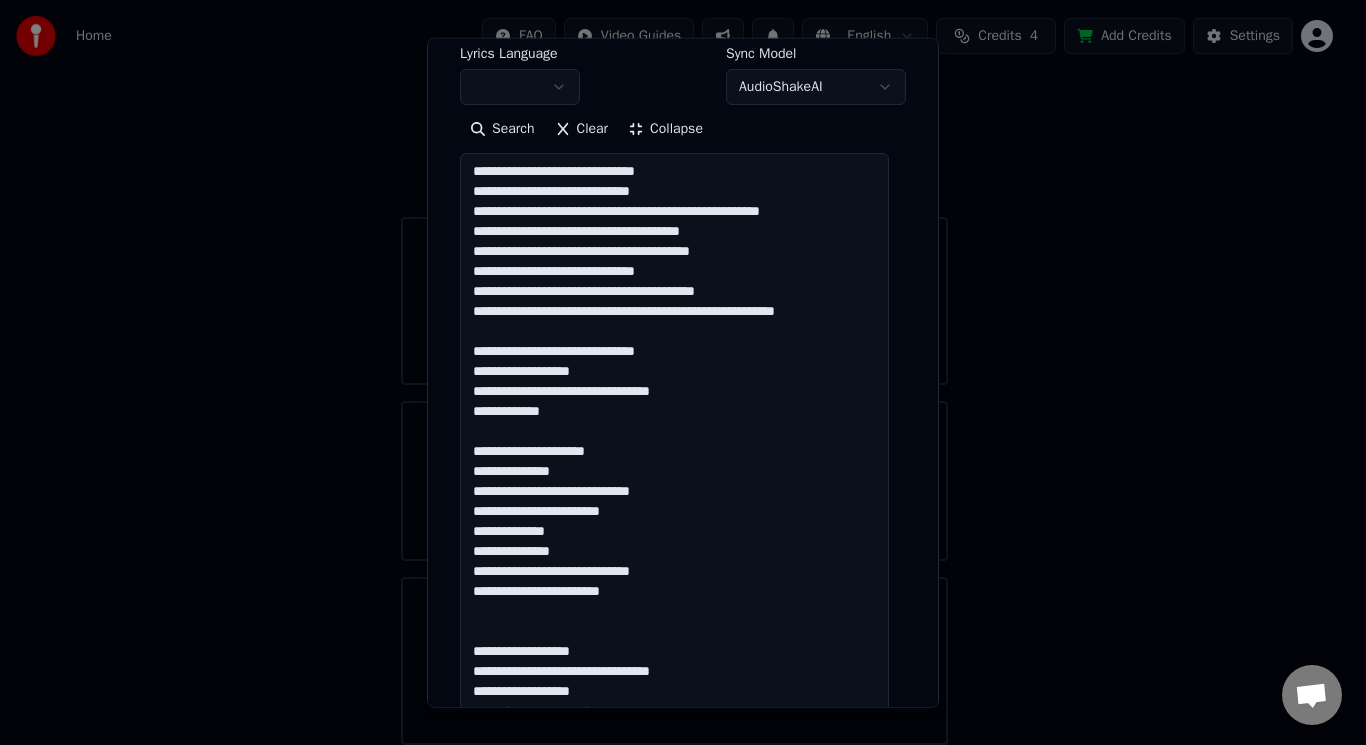 scroll, scrollTop: 423, scrollLeft: 0, axis: vertical 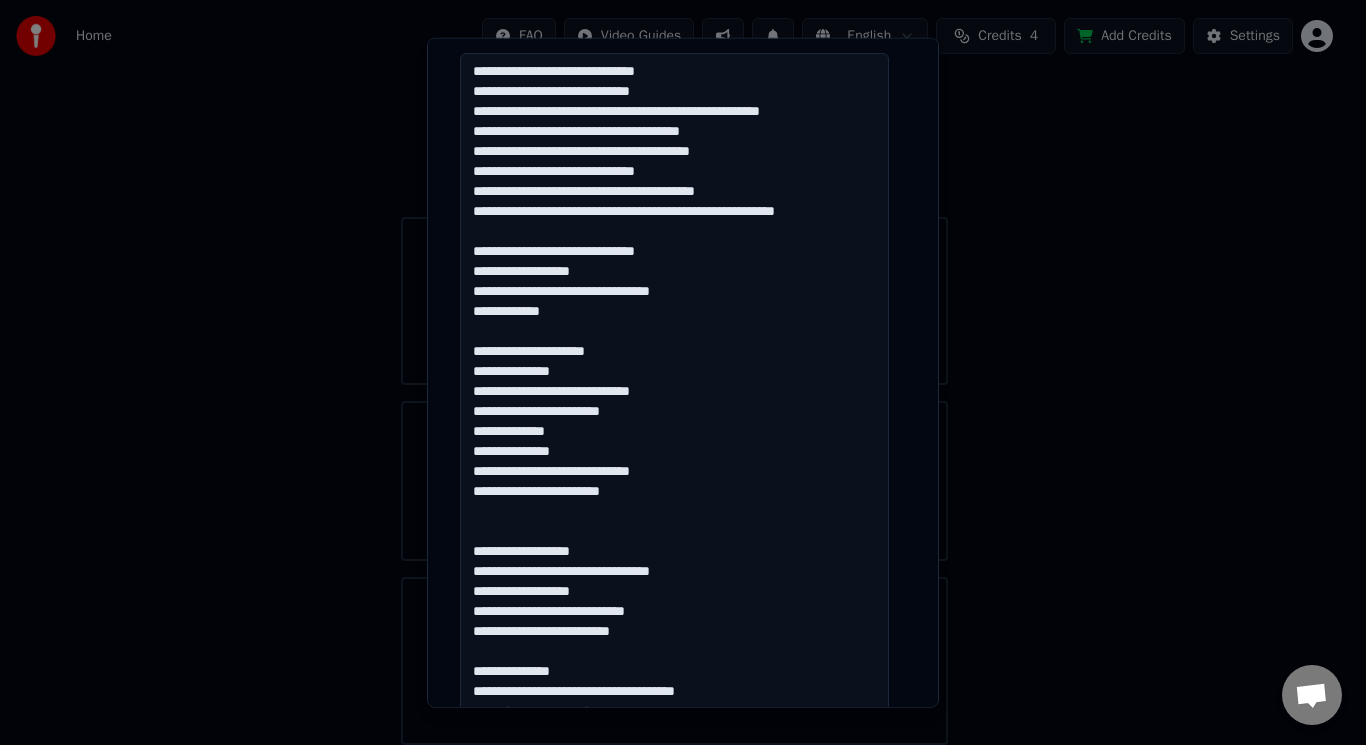 drag, startPoint x: 612, startPoint y: 551, endPoint x: 472, endPoint y: 549, distance: 140.01428 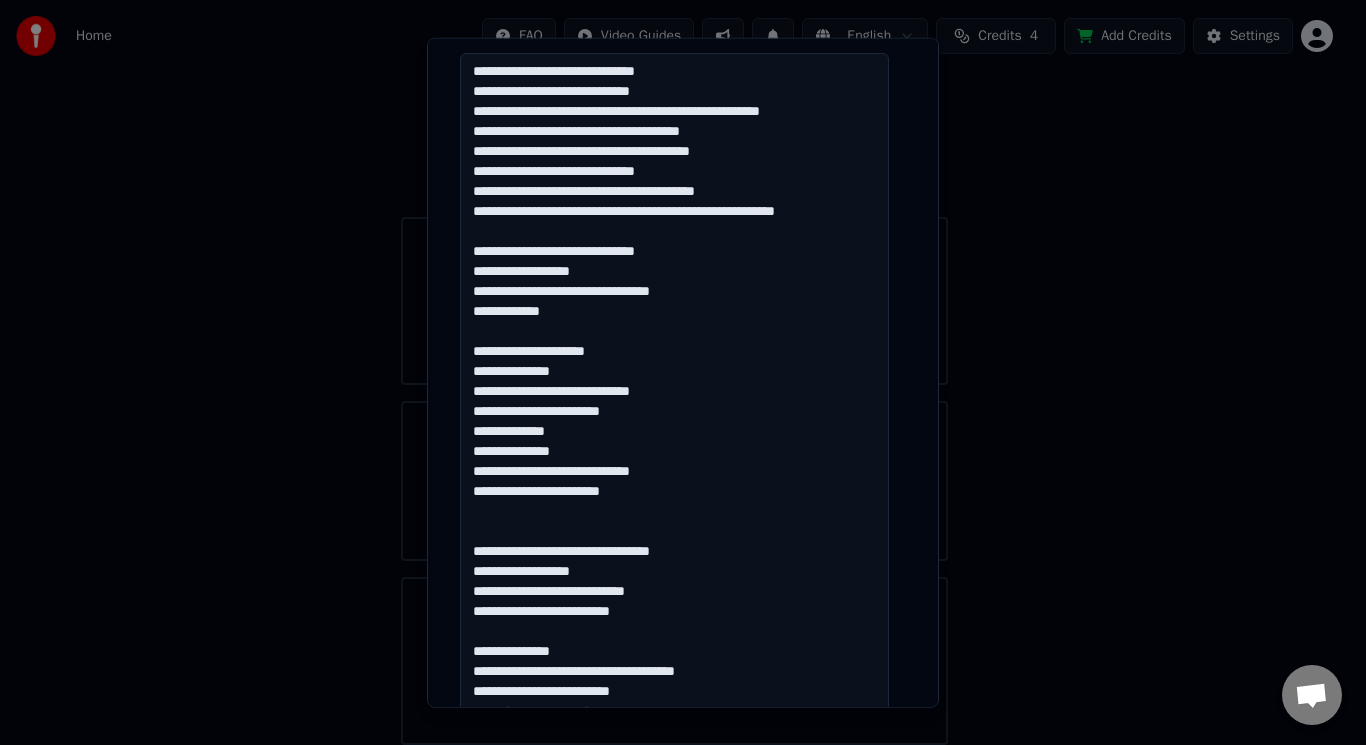 scroll, scrollTop: 623, scrollLeft: 0, axis: vertical 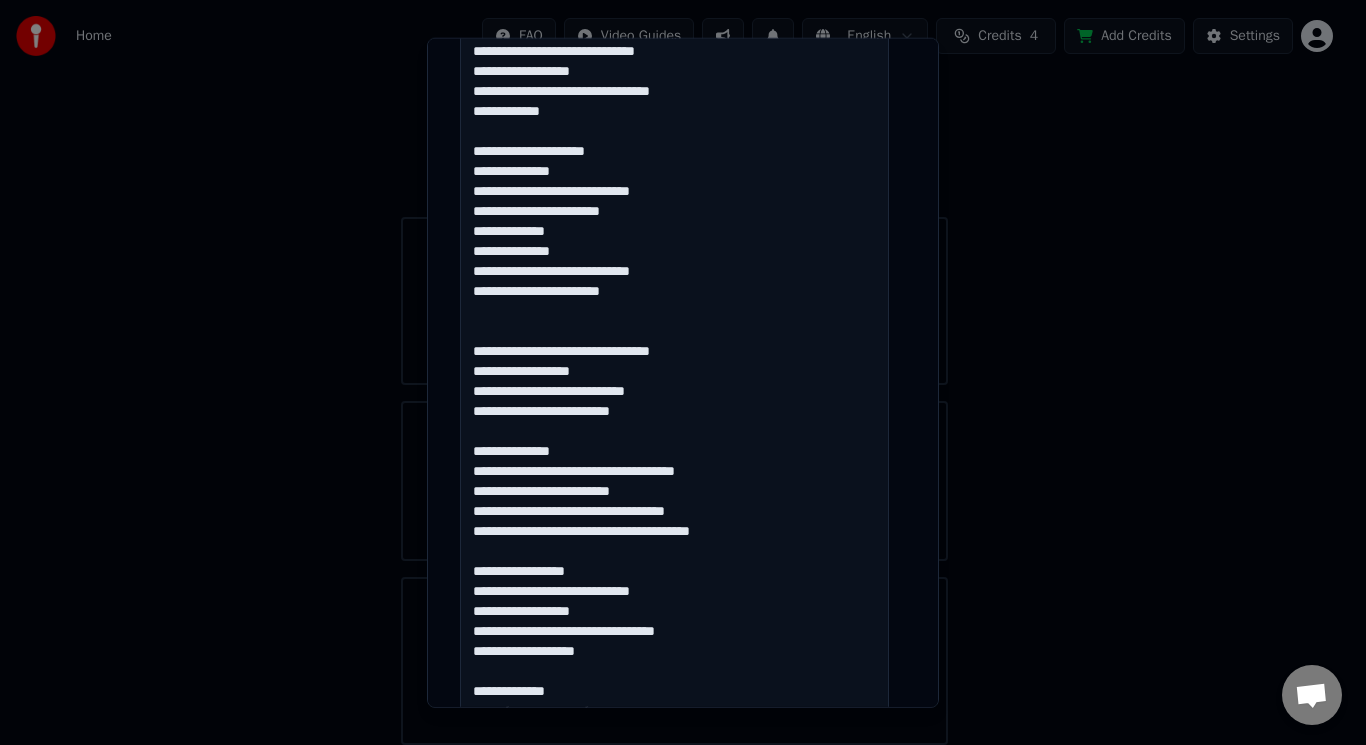 drag, startPoint x: 581, startPoint y: 454, endPoint x: 462, endPoint y: 456, distance: 119.01681 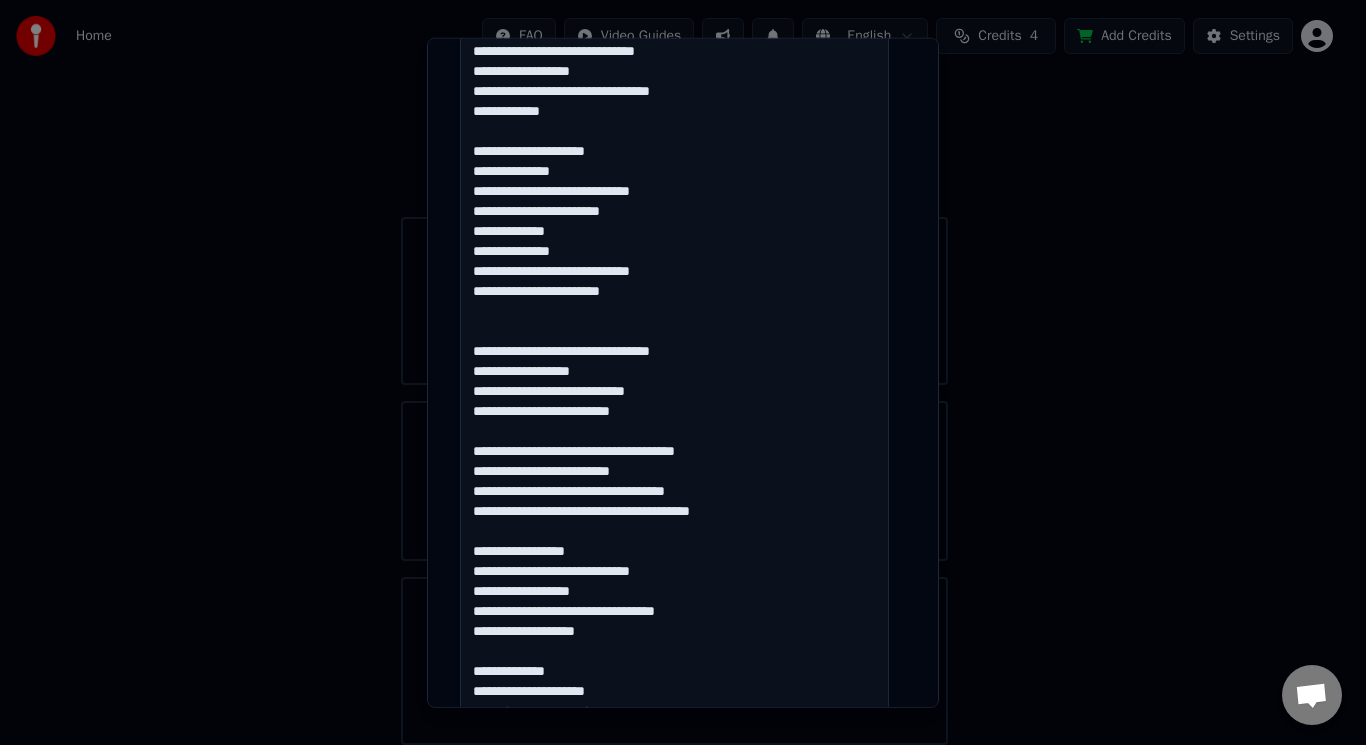 drag, startPoint x: 594, startPoint y: 546, endPoint x: 475, endPoint y: 541, distance: 119.104996 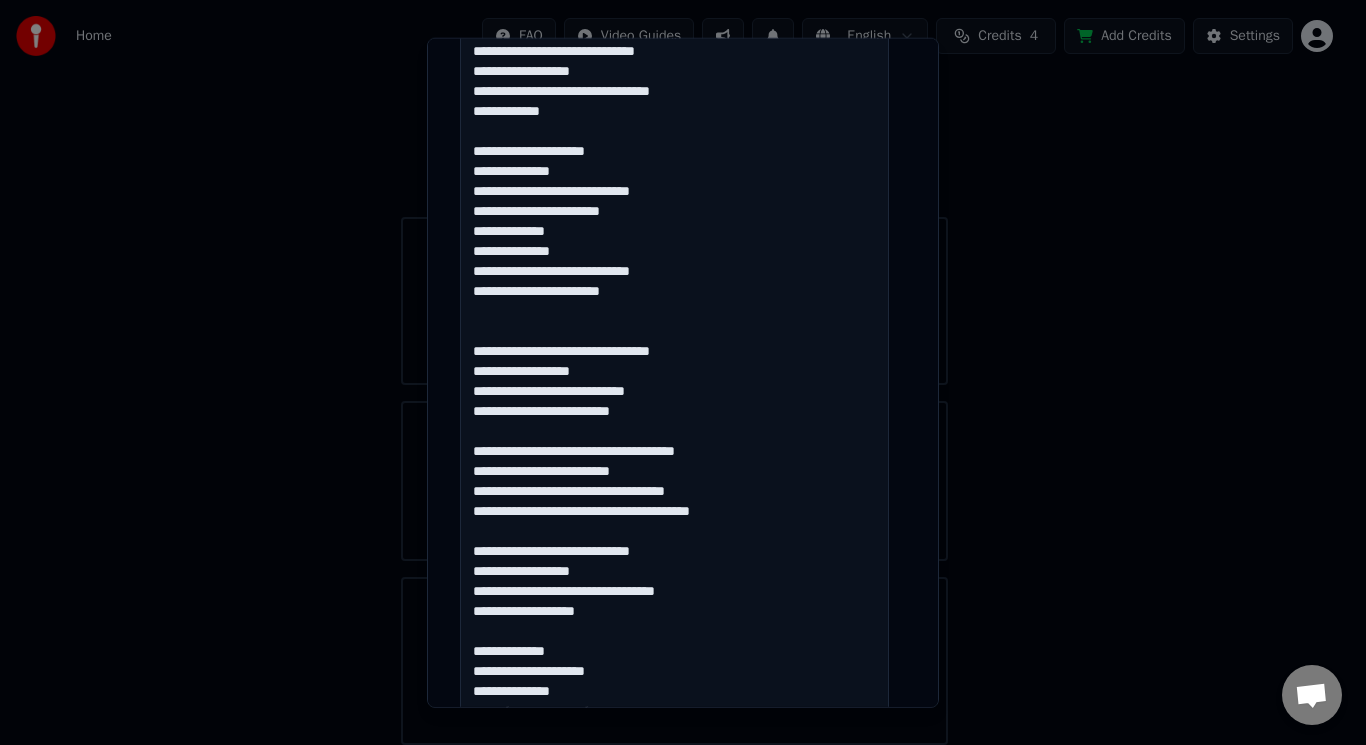 scroll, scrollTop: 723, scrollLeft: 0, axis: vertical 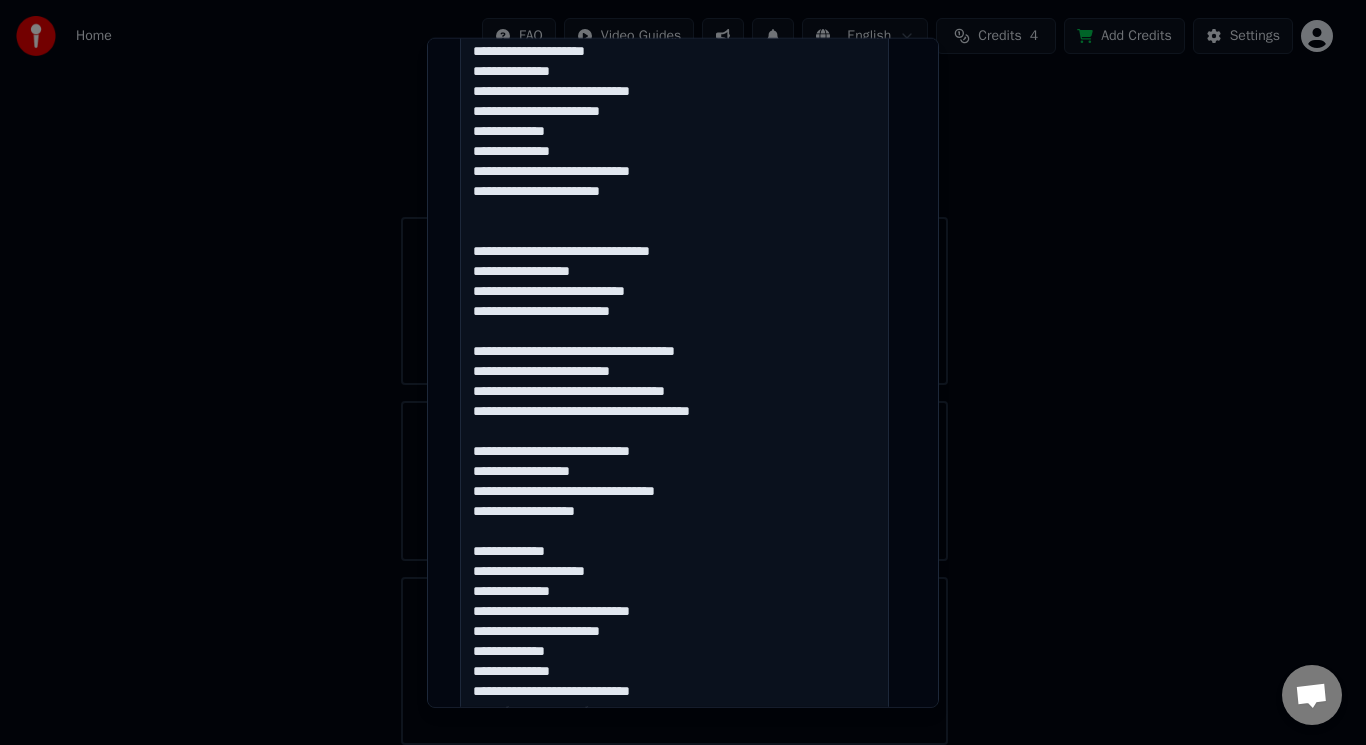 drag, startPoint x: 578, startPoint y: 549, endPoint x: 445, endPoint y: 552, distance: 133.03383 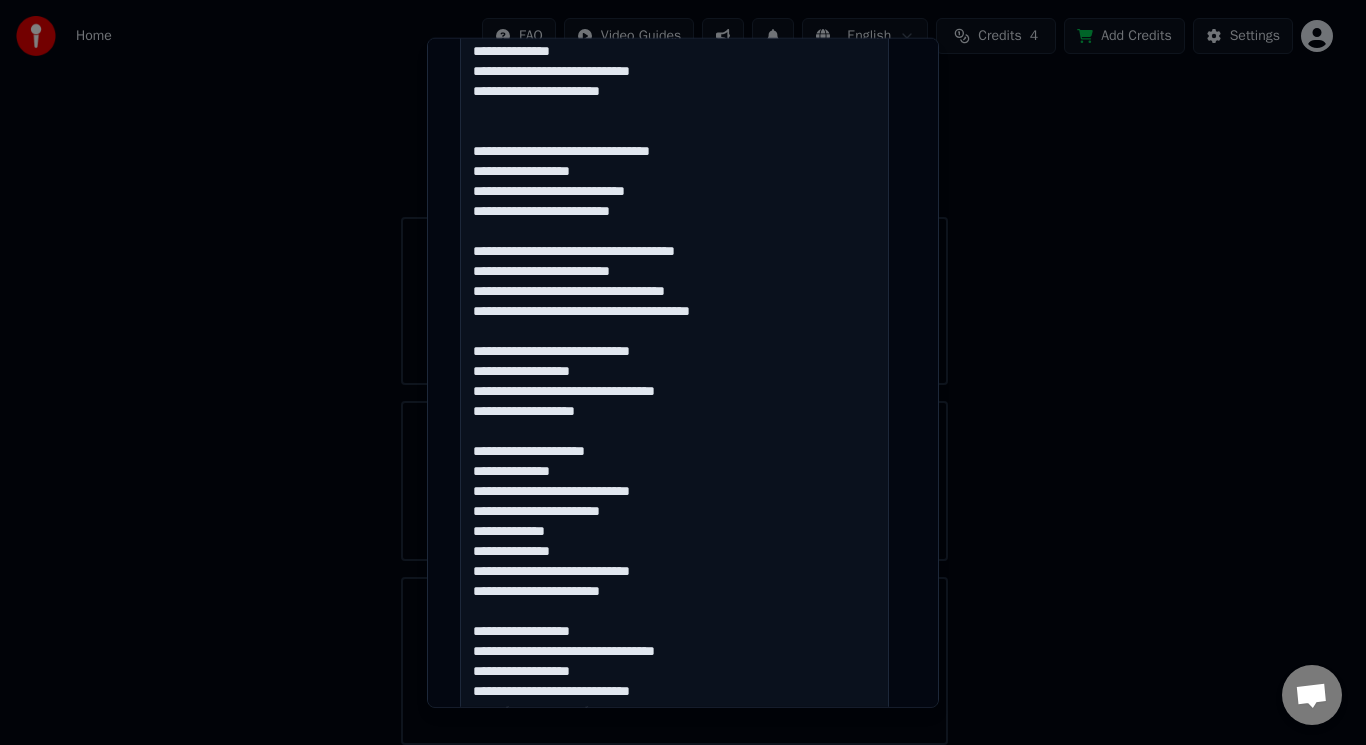 scroll, scrollTop: 923, scrollLeft: 0, axis: vertical 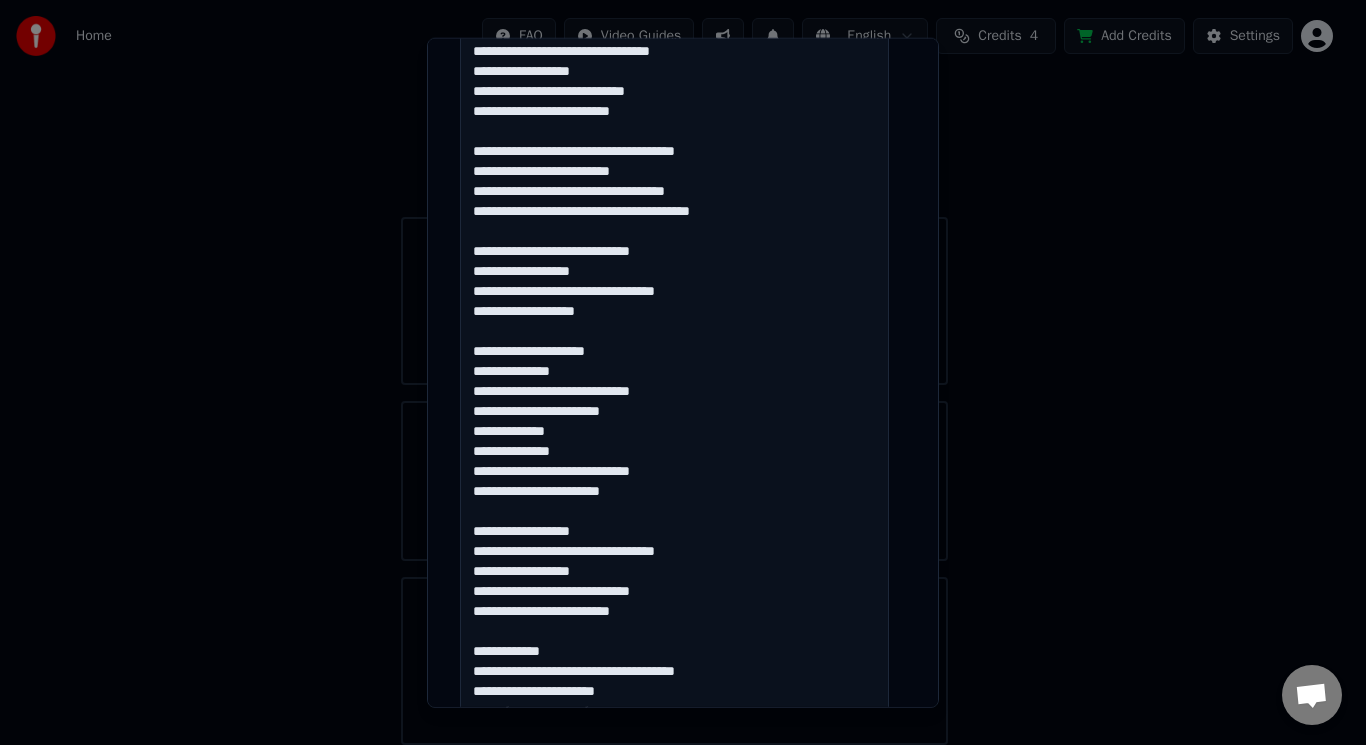 drag, startPoint x: 605, startPoint y: 527, endPoint x: 469, endPoint y: 531, distance: 136.0588 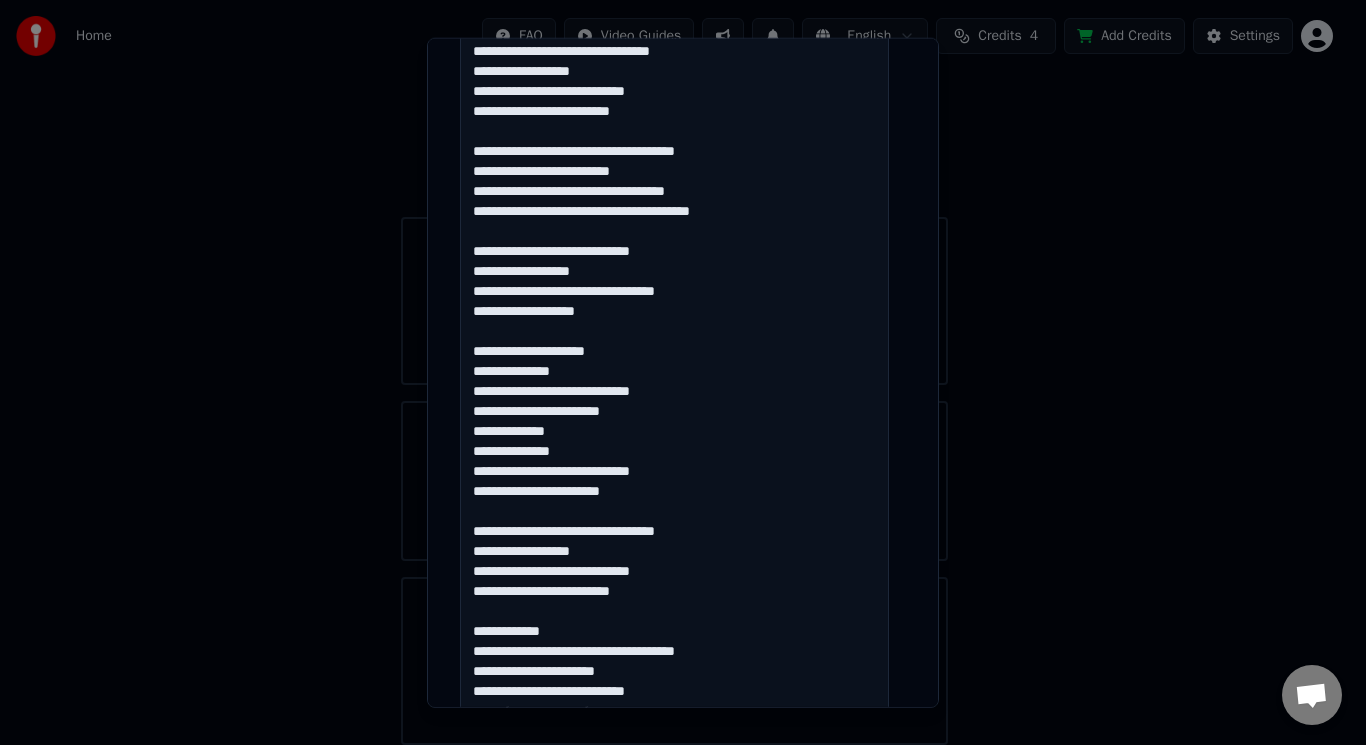 drag, startPoint x: 567, startPoint y: 633, endPoint x: 459, endPoint y: 633, distance: 108 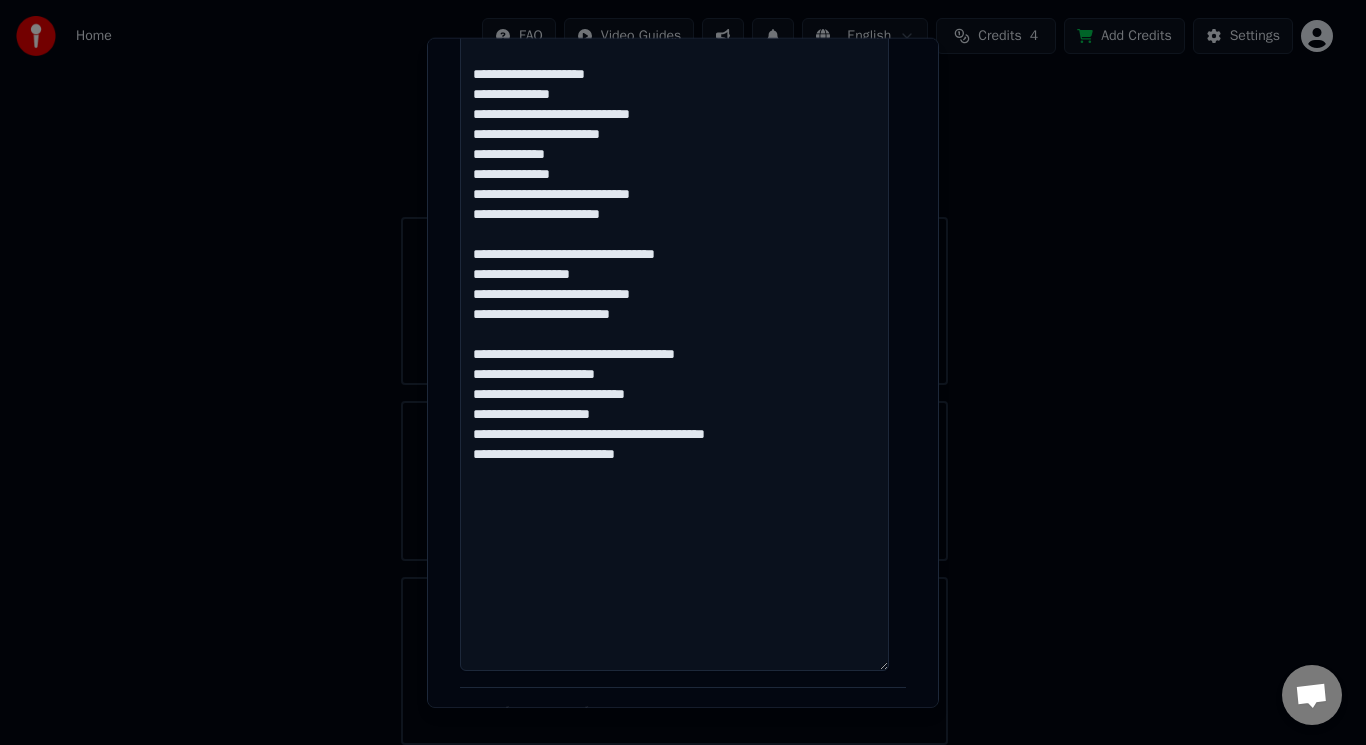 scroll, scrollTop: 1300, scrollLeft: 0, axis: vertical 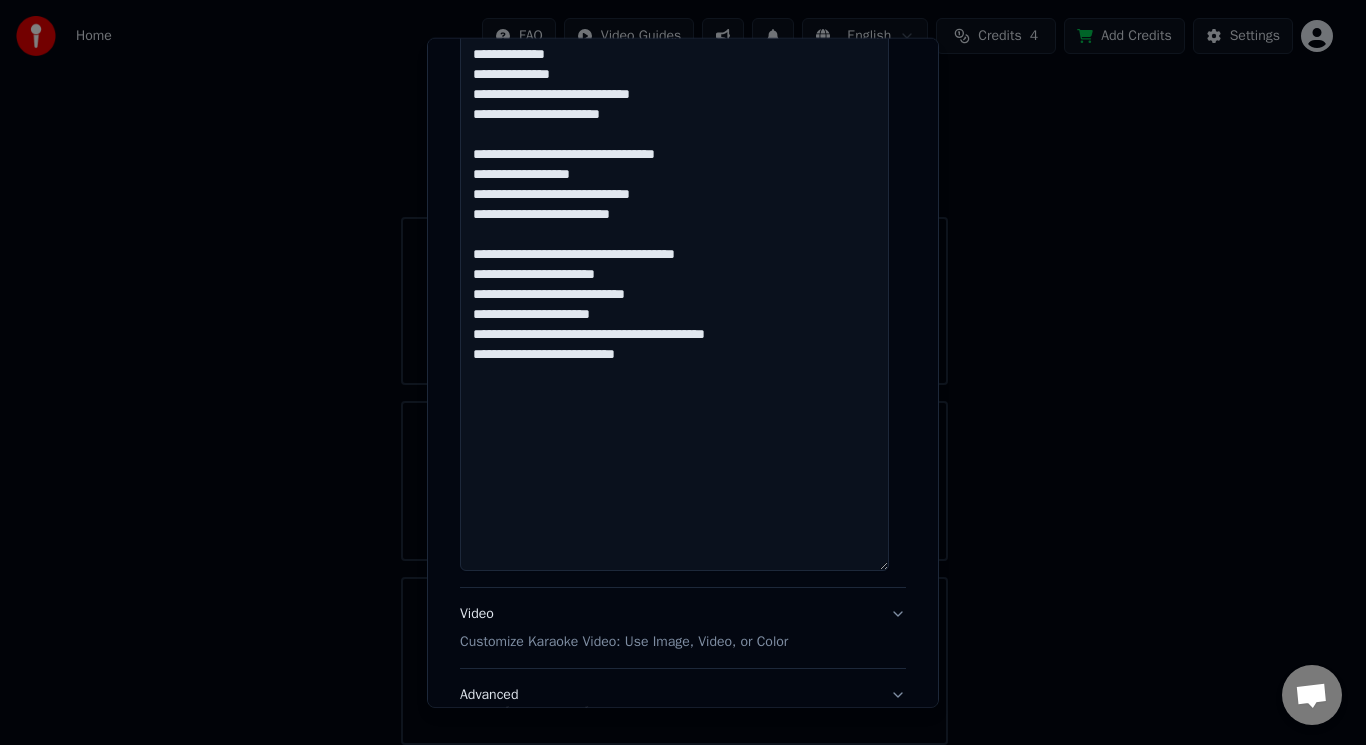 type on "**********" 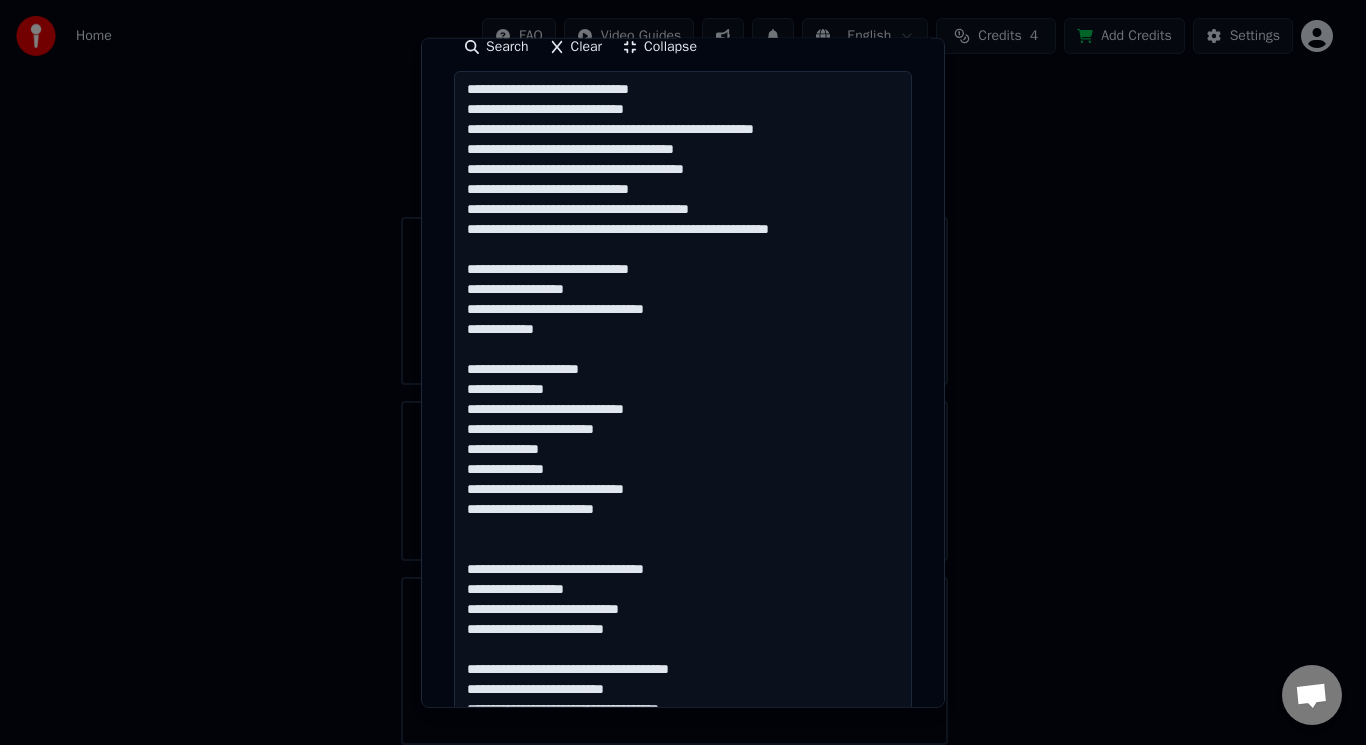 scroll, scrollTop: 331, scrollLeft: 0, axis: vertical 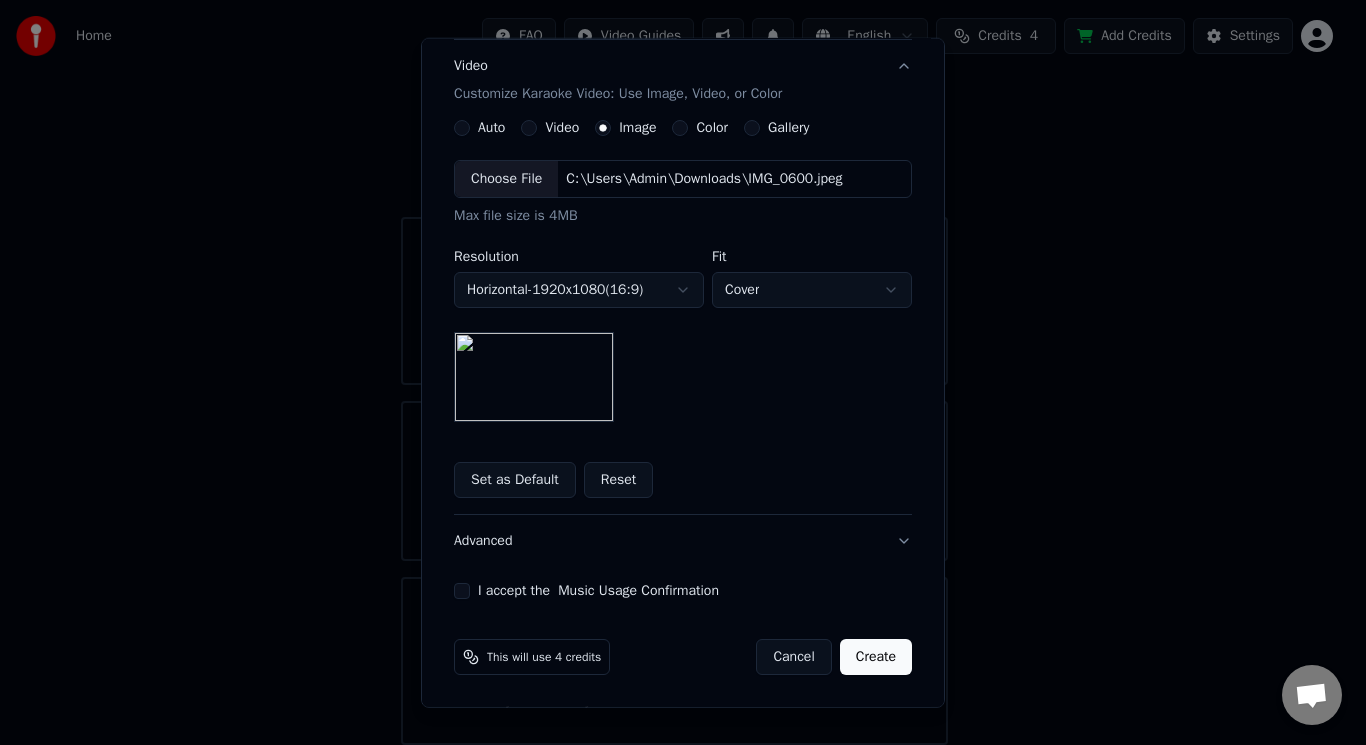 click on "Reset" at bounding box center (619, 480) 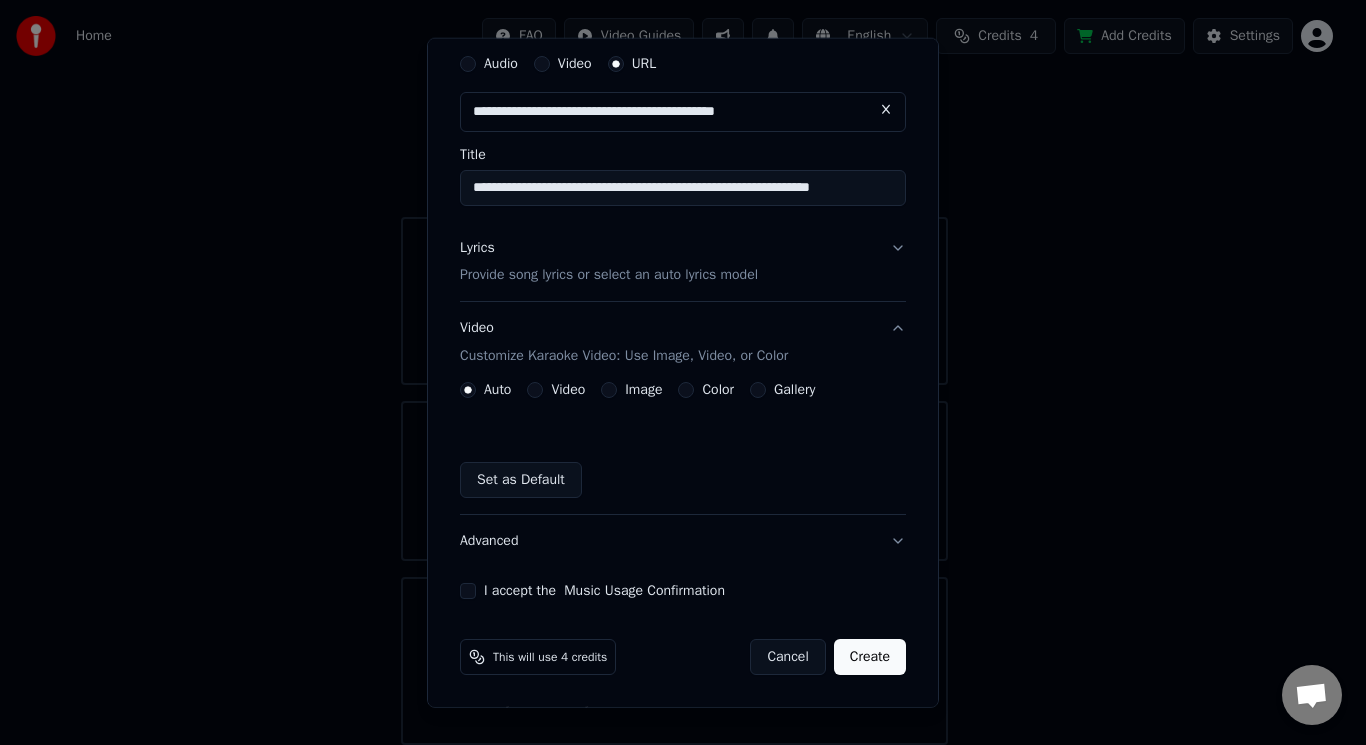 scroll, scrollTop: 69, scrollLeft: 0, axis: vertical 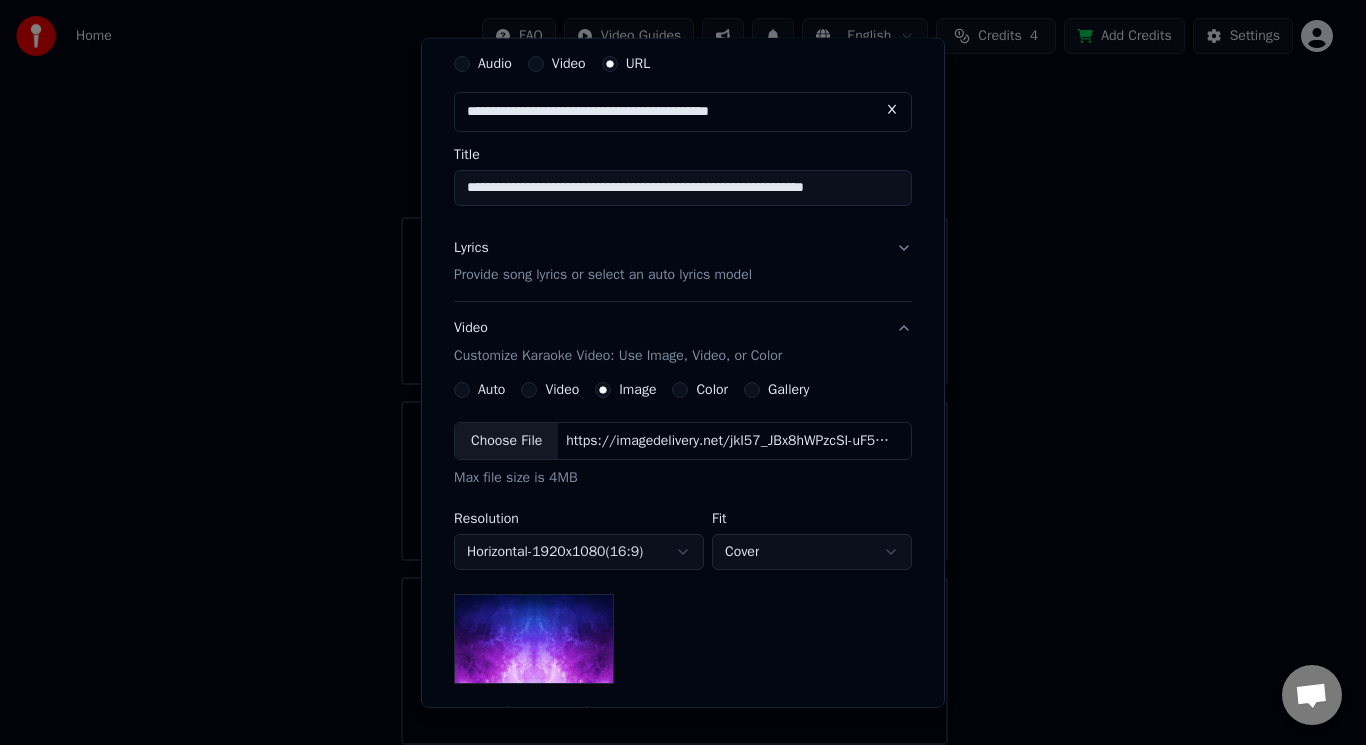 click on "Choose File" at bounding box center (506, 441) 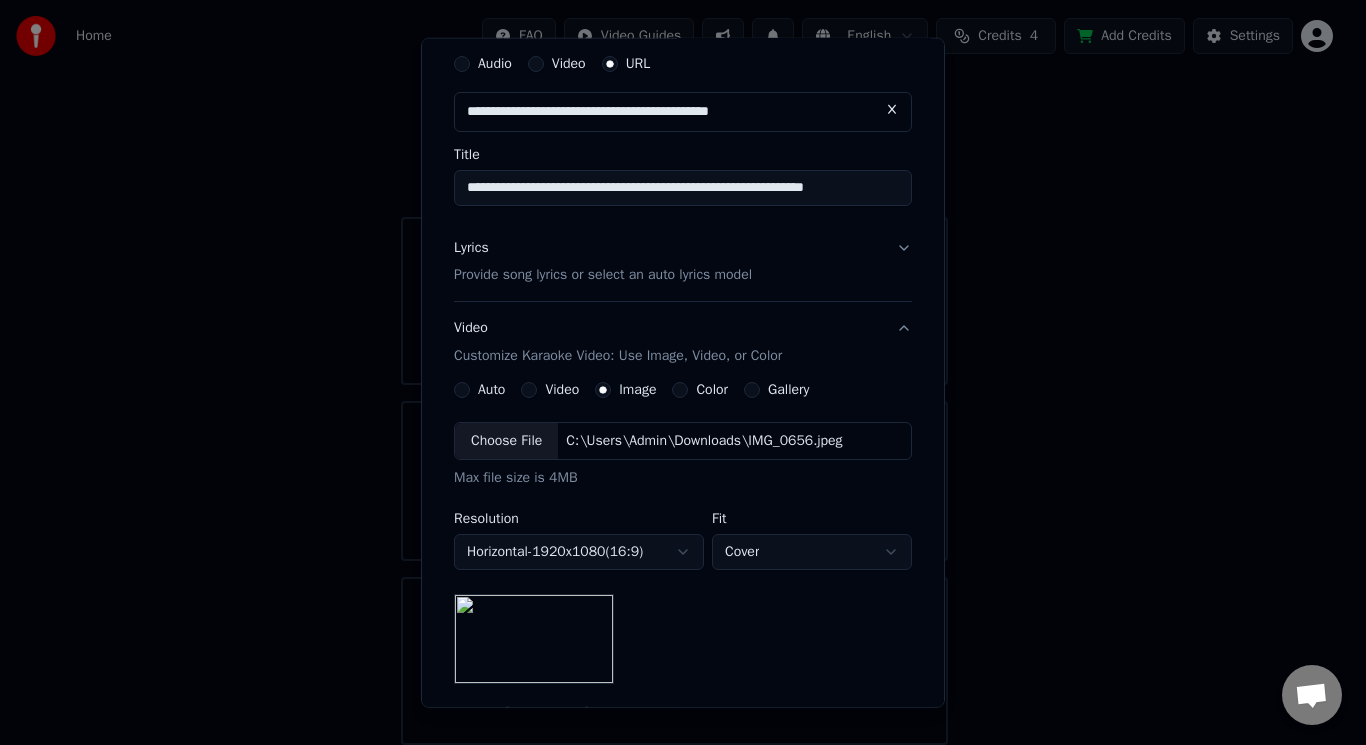 scroll, scrollTop: 269, scrollLeft: 0, axis: vertical 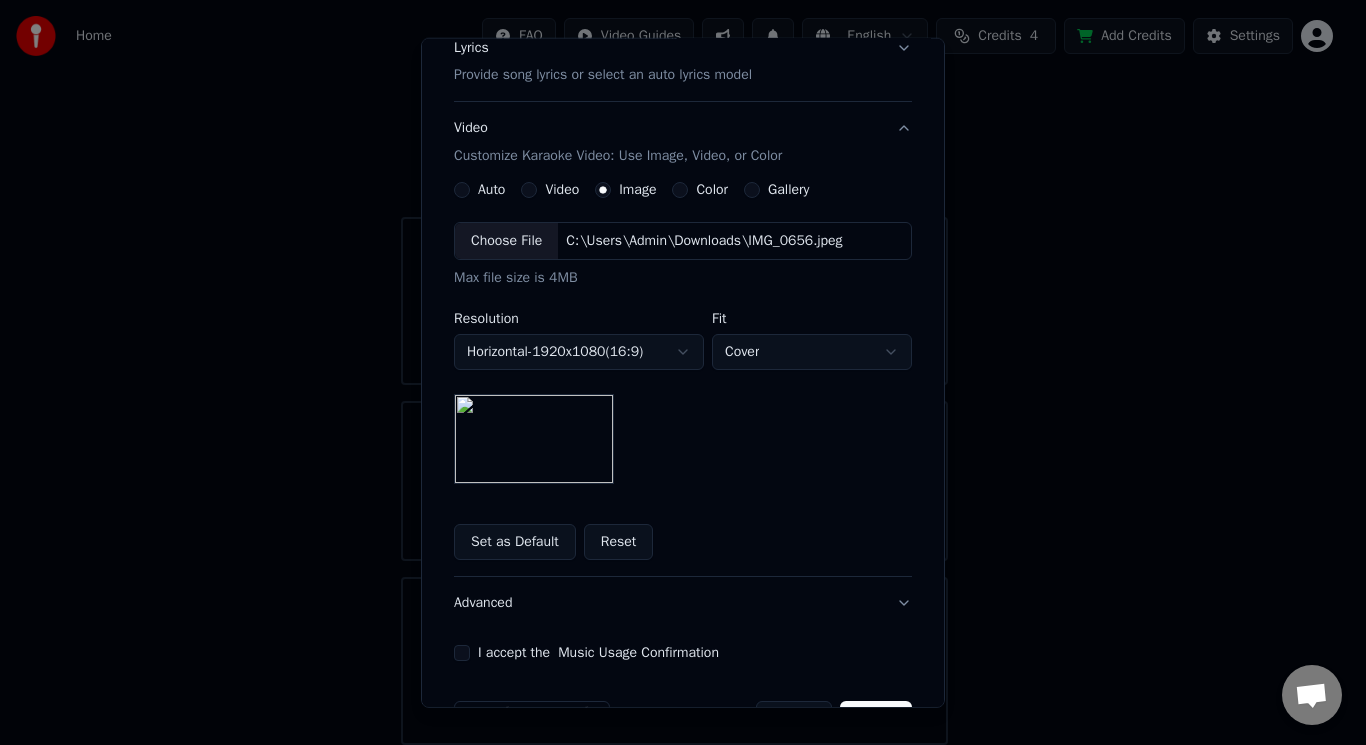 click on "Set as Default" at bounding box center [515, 542] 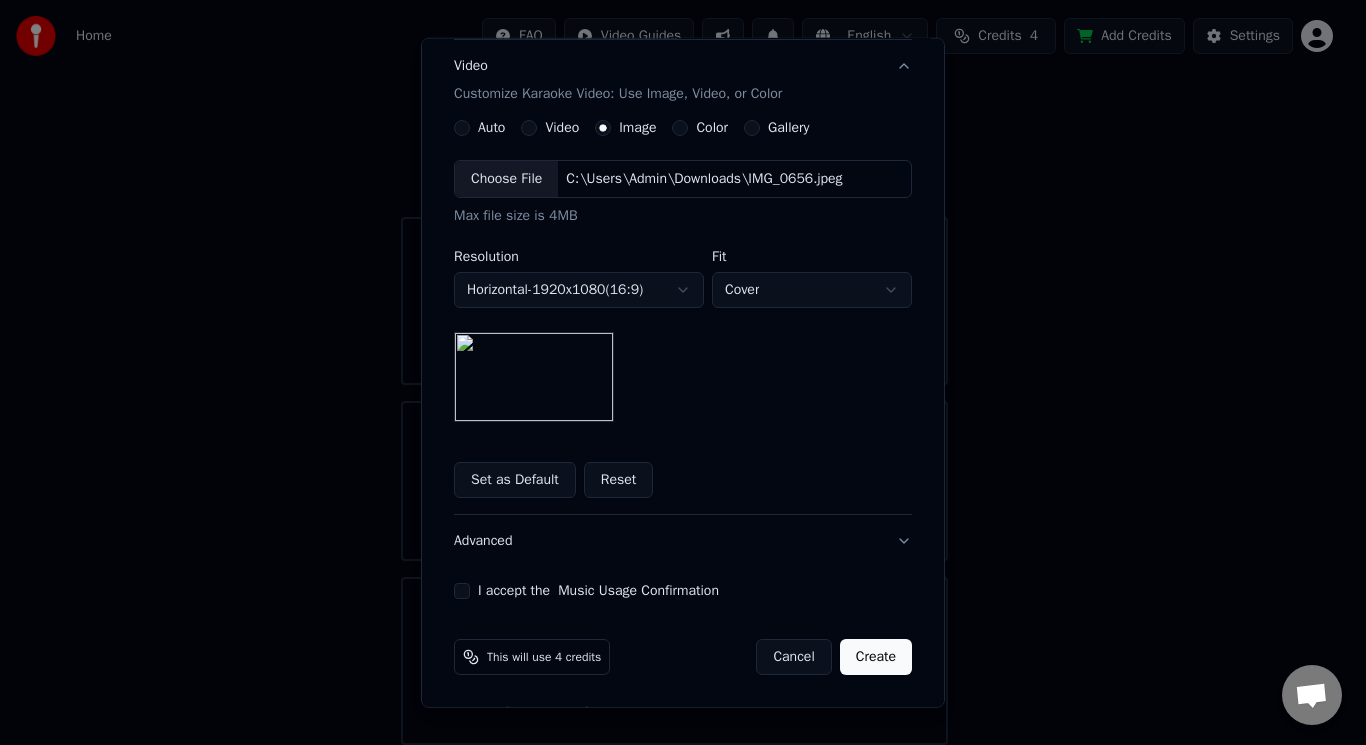 click on "I accept the   Music Usage Confirmation" at bounding box center [462, 591] 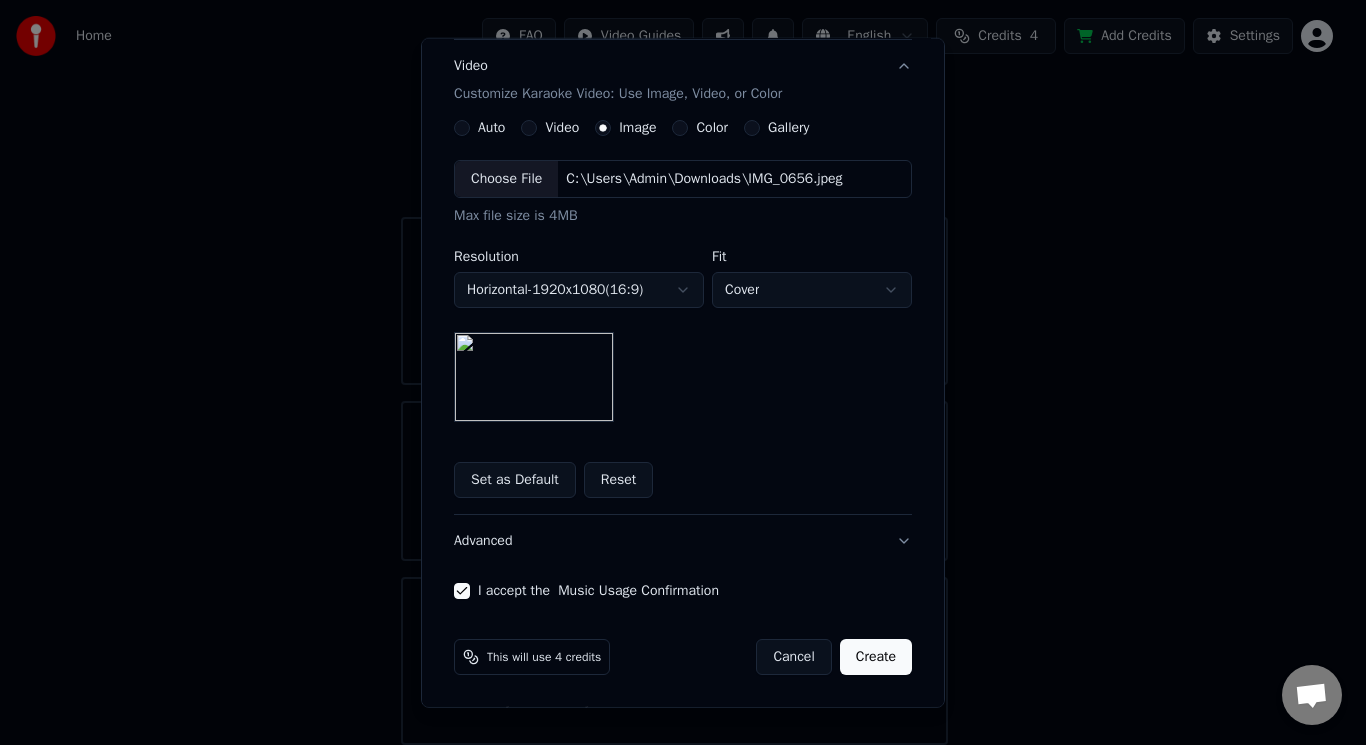 click on "Create" at bounding box center [876, 657] 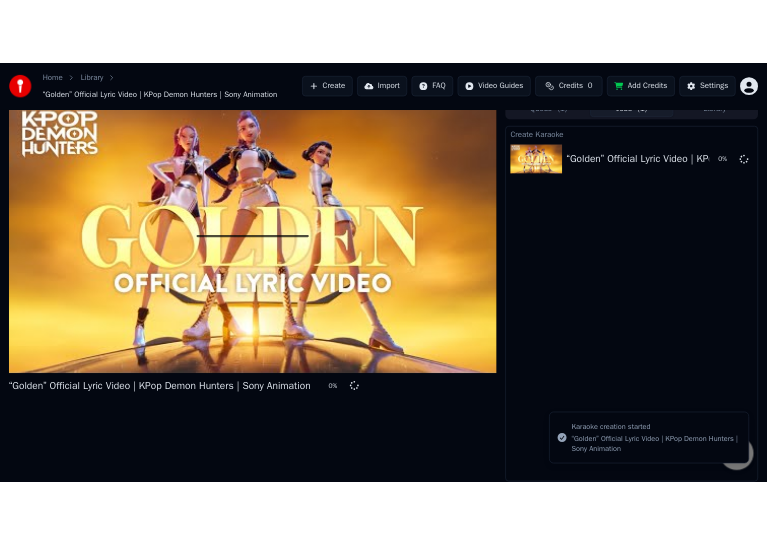 scroll, scrollTop: 18, scrollLeft: 0, axis: vertical 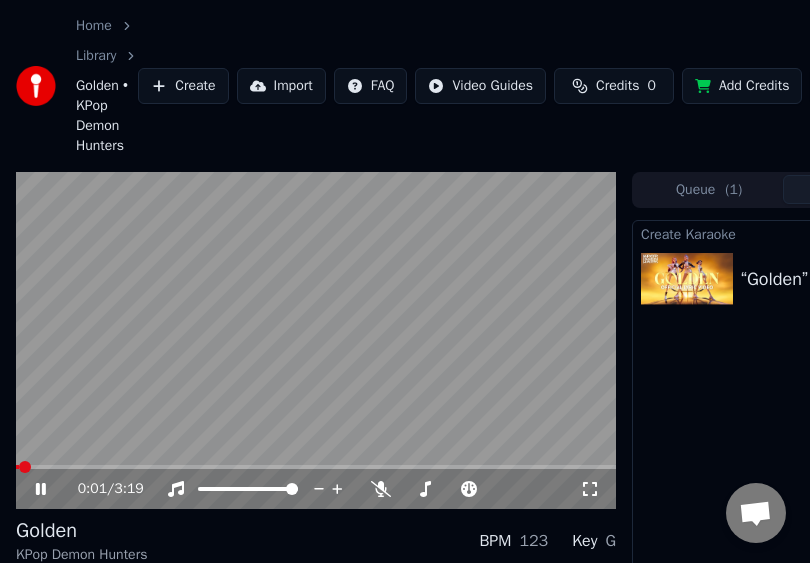 click at bounding box center [17, 467] 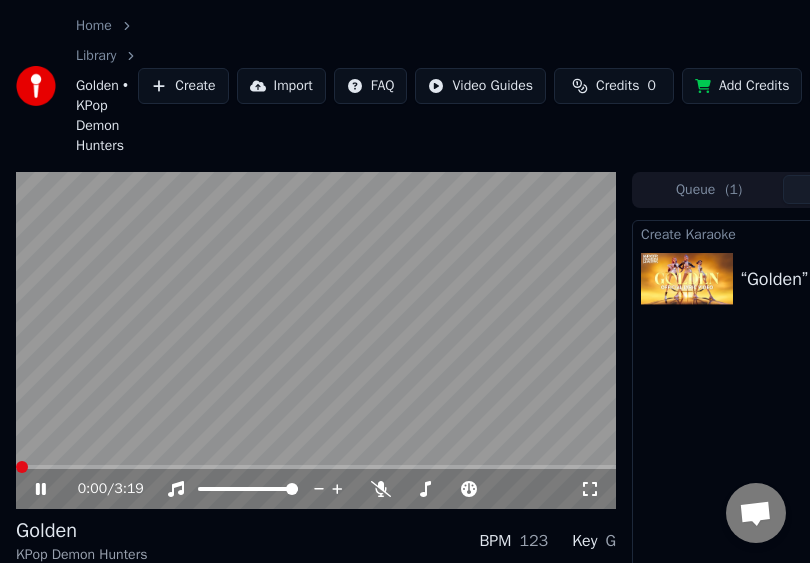 click at bounding box center [16, 467] 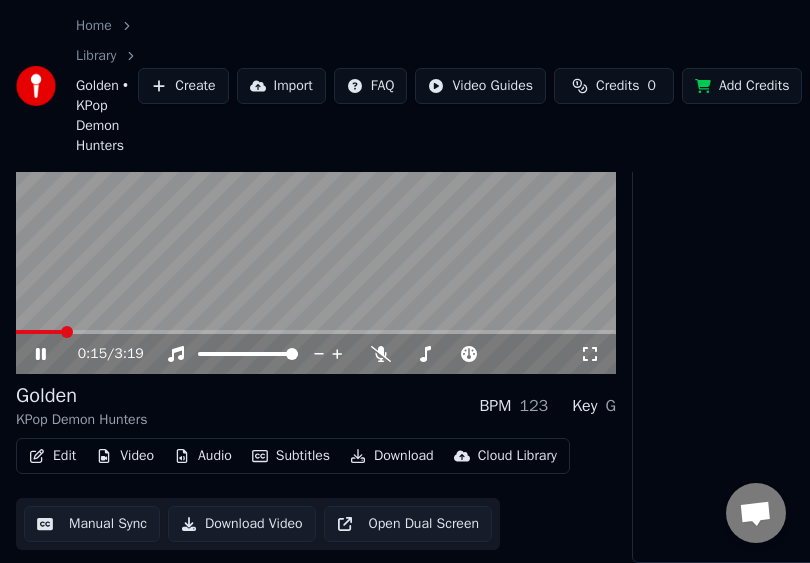 scroll, scrollTop: 0, scrollLeft: 0, axis: both 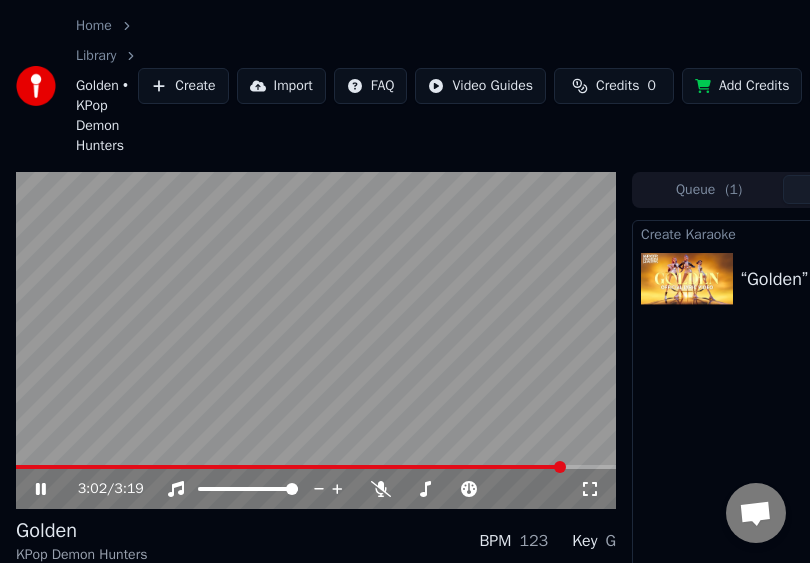 click at bounding box center [316, 467] 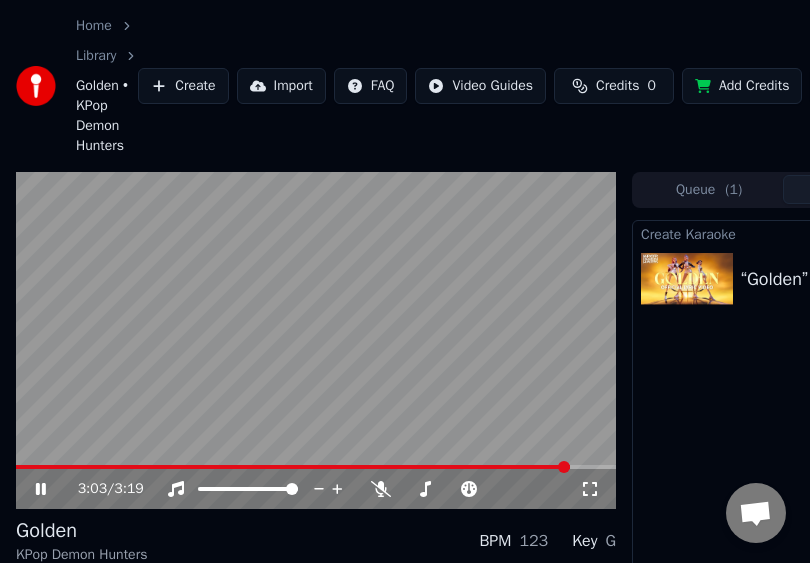 click at bounding box center [316, 467] 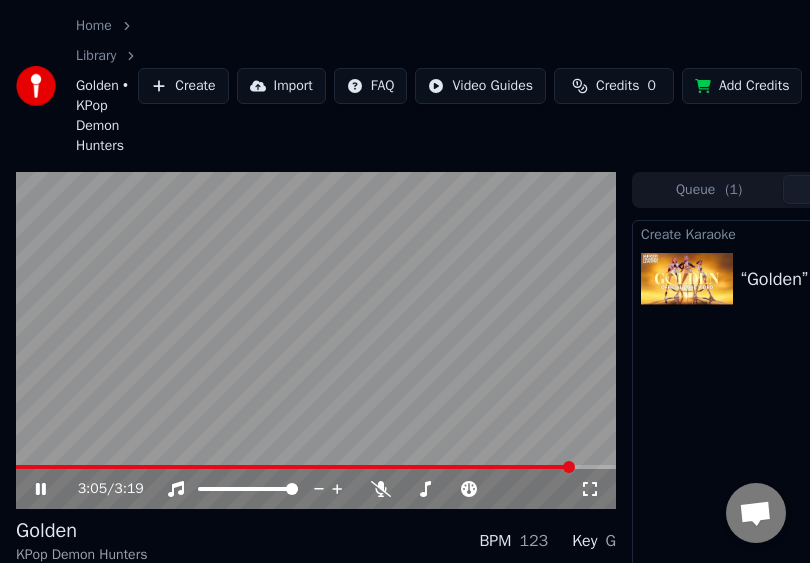 click at bounding box center (316, 467) 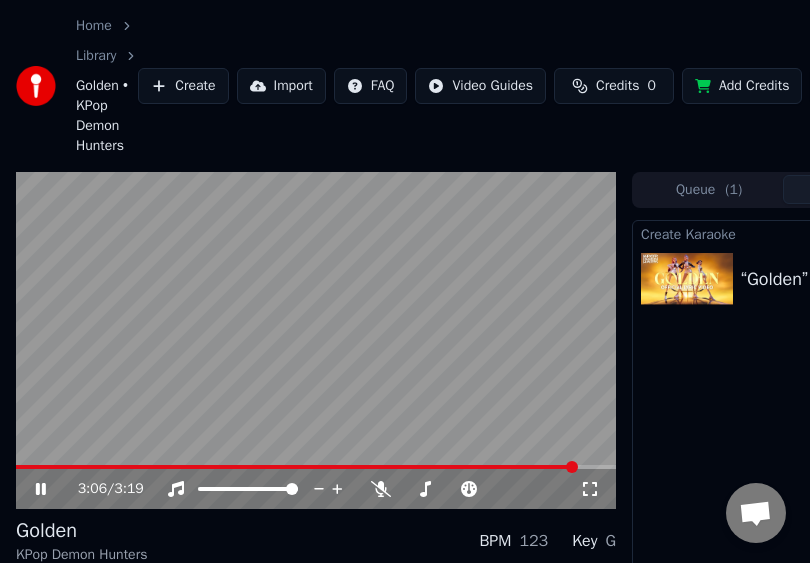 click at bounding box center [316, 467] 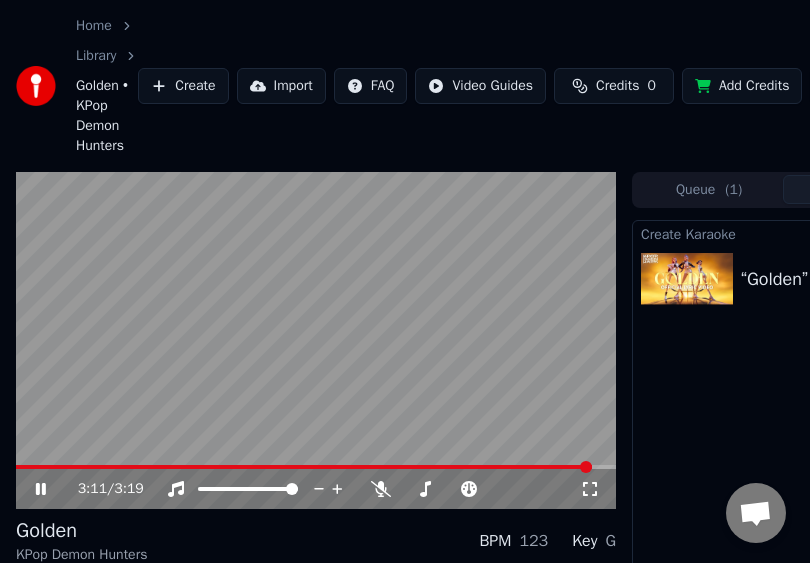 click at bounding box center [316, 467] 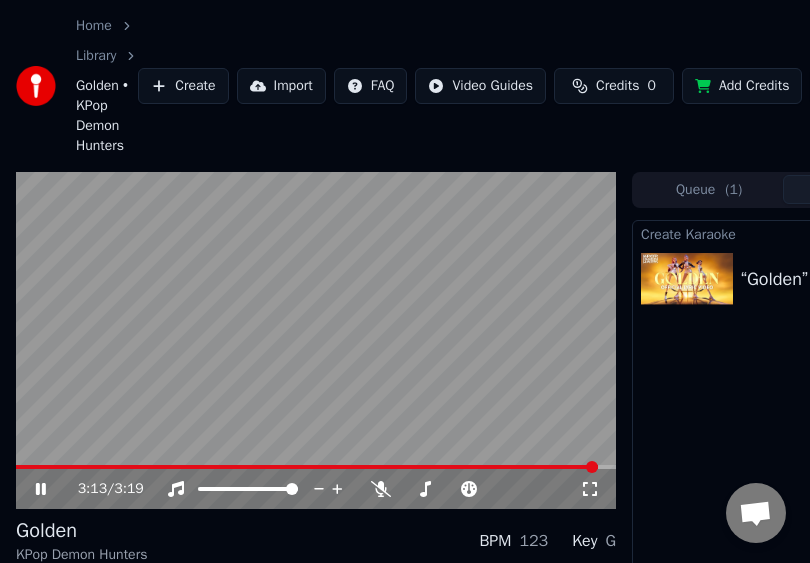 click at bounding box center [316, 467] 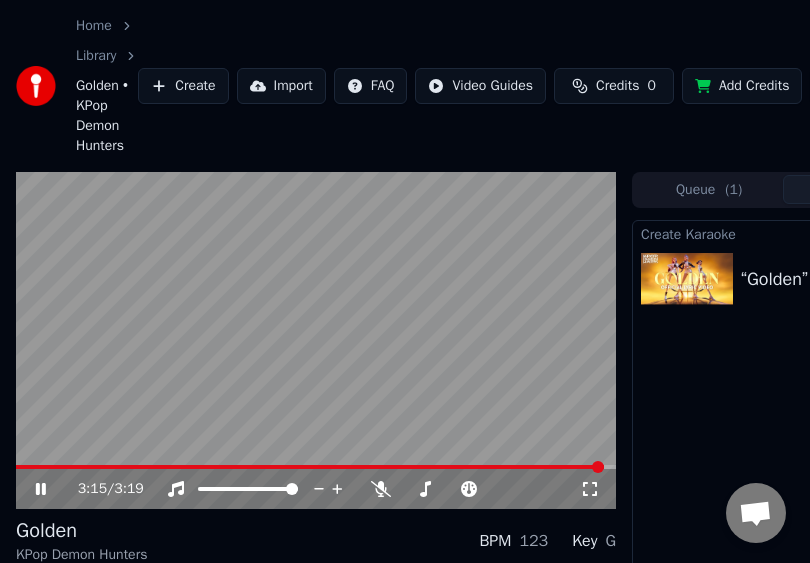 click at bounding box center [316, 467] 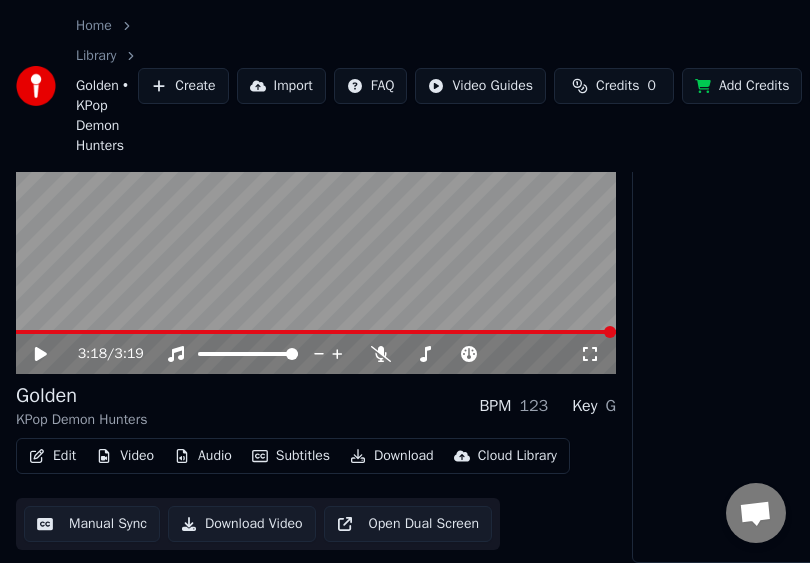 click at bounding box center [316, 206] 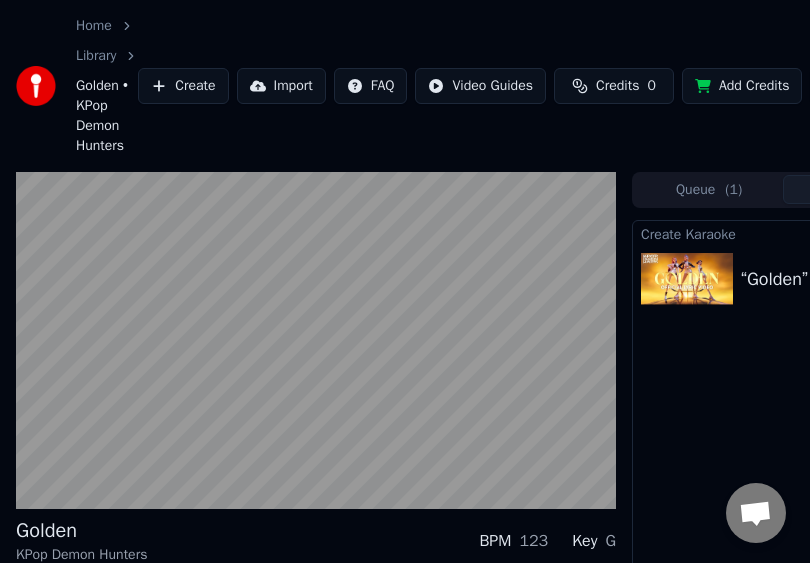 scroll, scrollTop: 150, scrollLeft: 0, axis: vertical 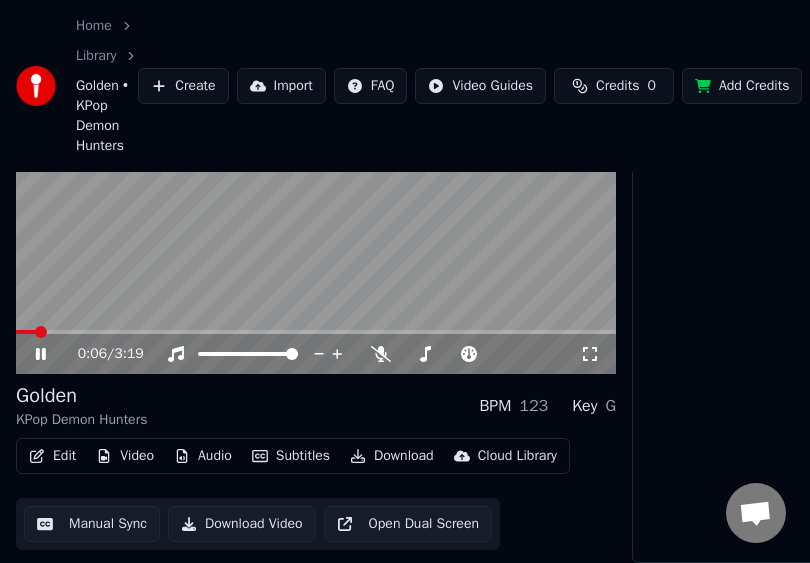 click 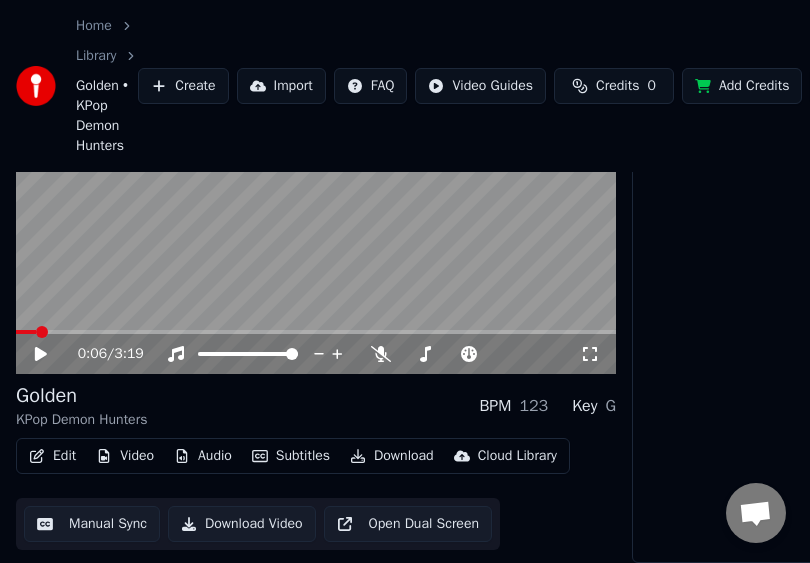 click on "Download Video" at bounding box center (242, 524) 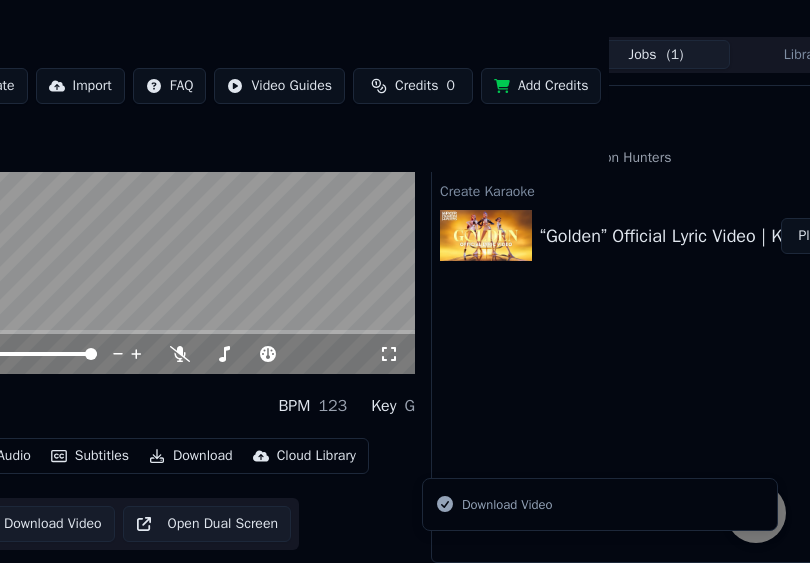 scroll, scrollTop: 150, scrollLeft: 272, axis: both 